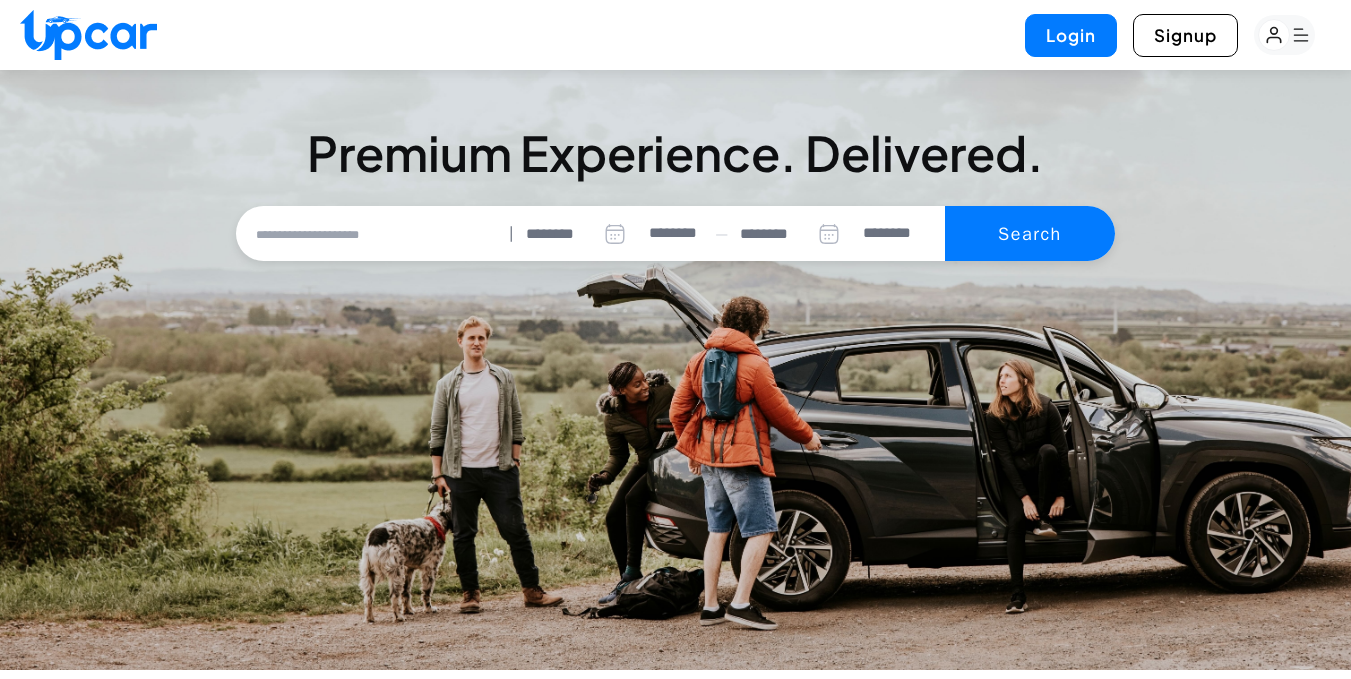 select on "********" 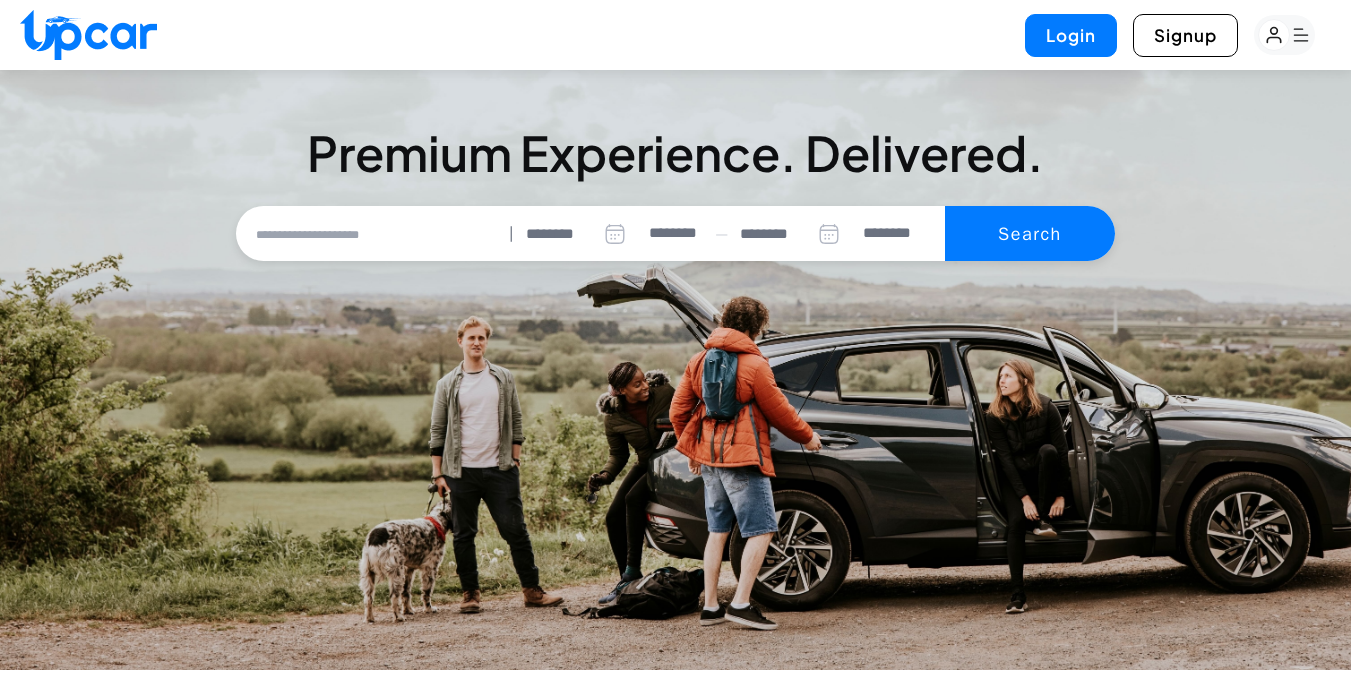 scroll, scrollTop: 0, scrollLeft: 0, axis: both 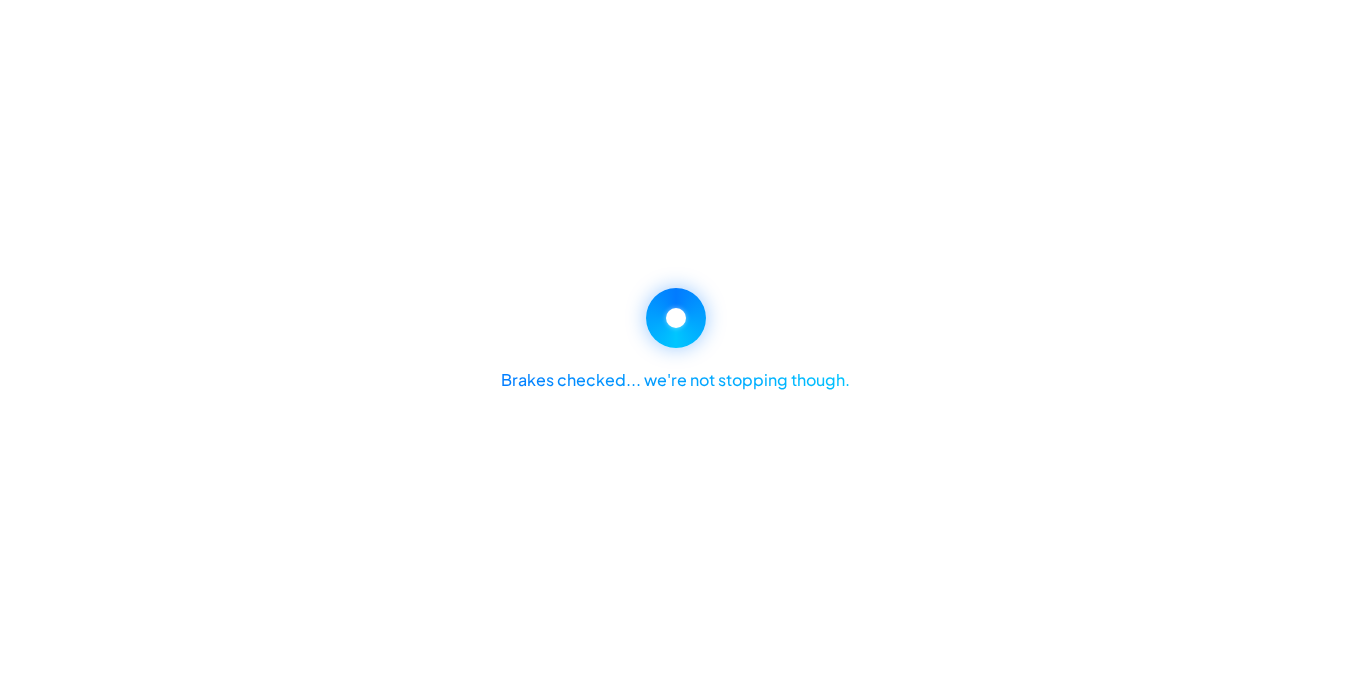 select on "********" 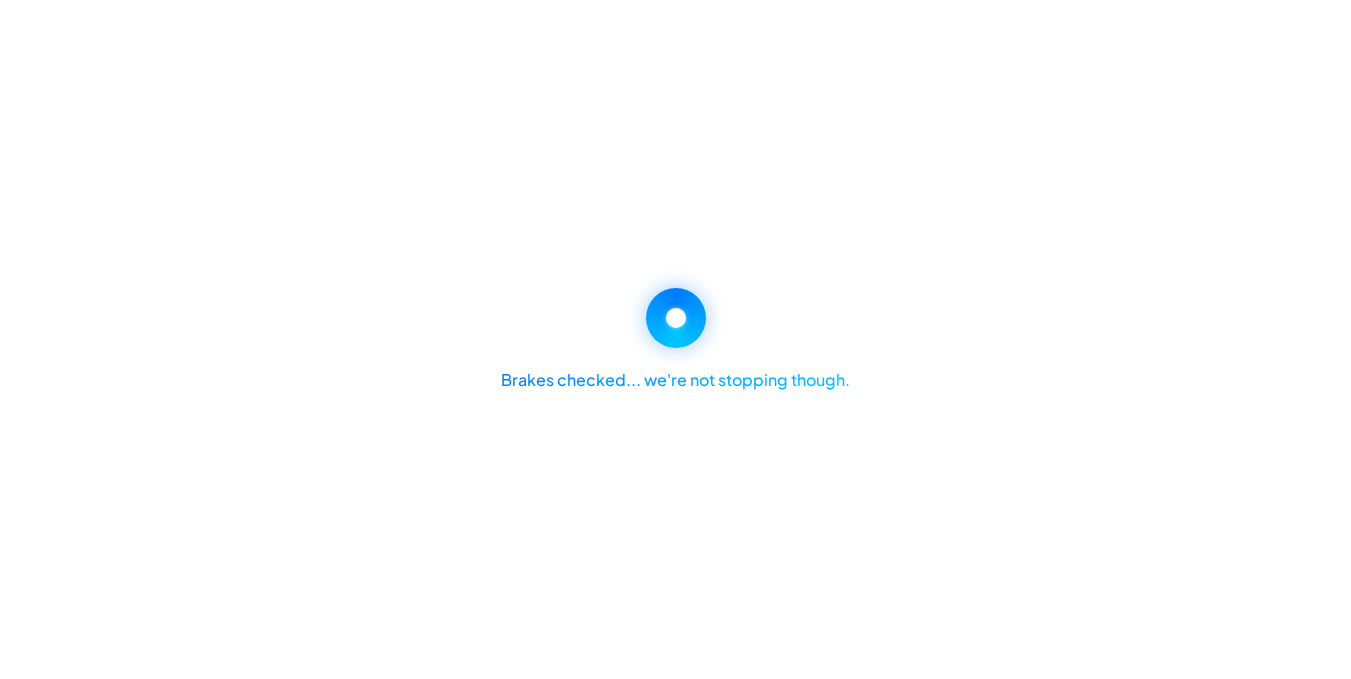 select on "********" 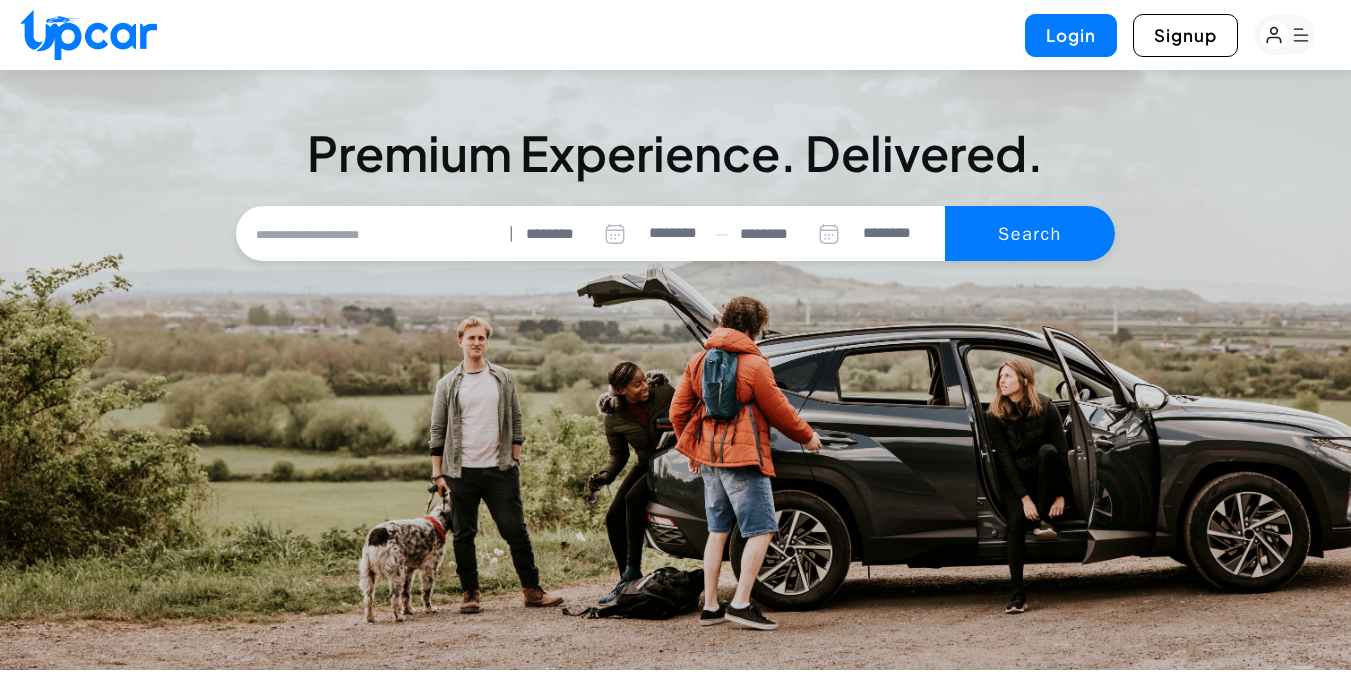 scroll, scrollTop: 0, scrollLeft: 0, axis: both 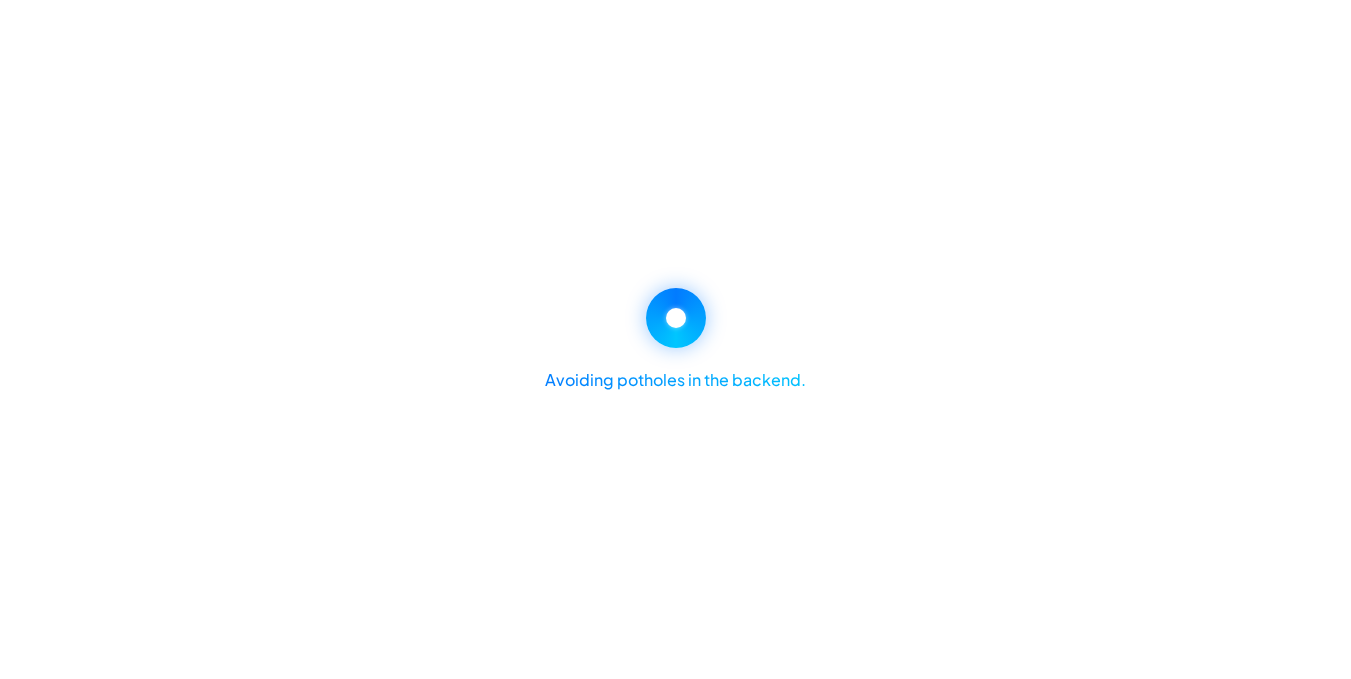select on "********" 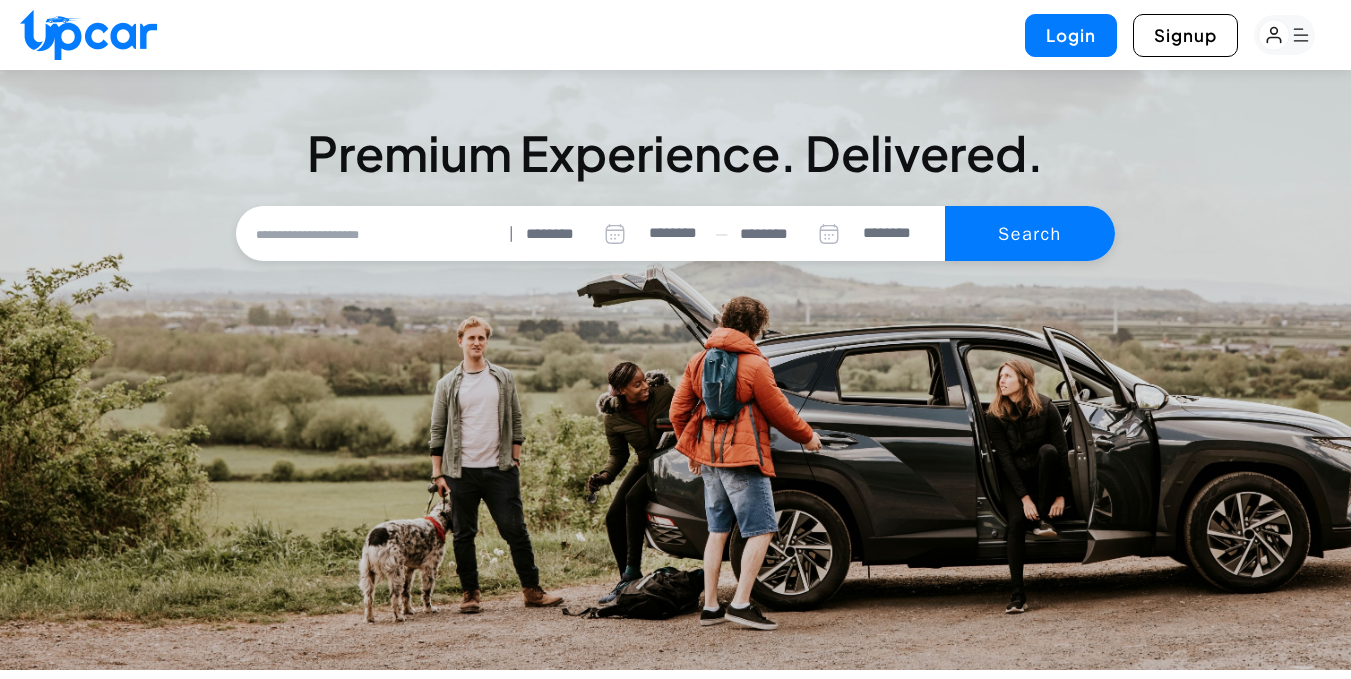 scroll, scrollTop: 0, scrollLeft: 0, axis: both 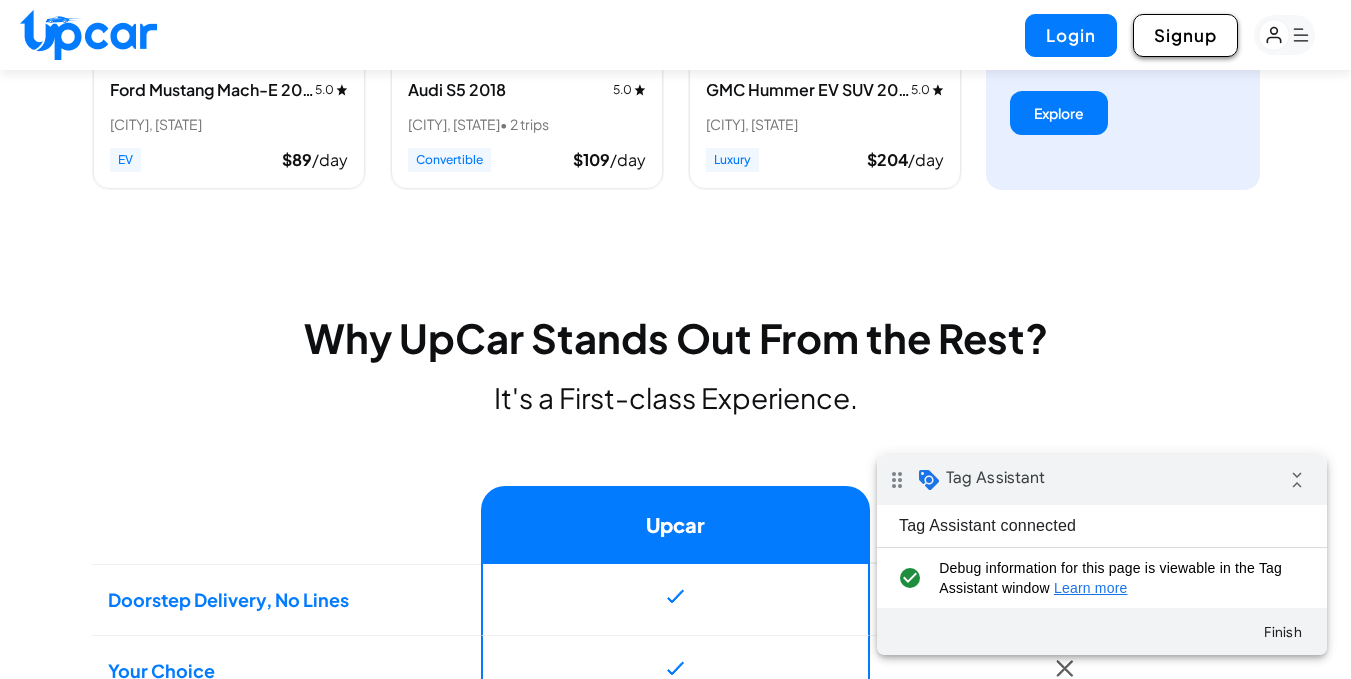 click on "Signup" at bounding box center (1185, 35) 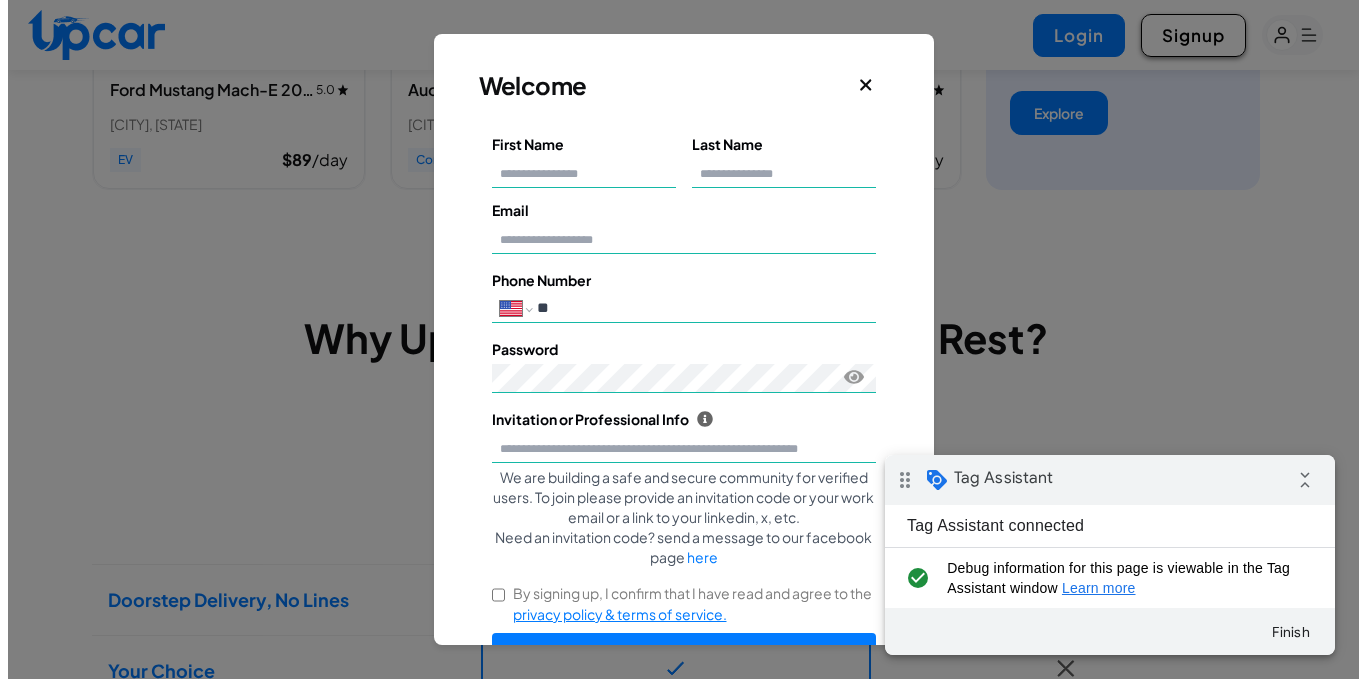 scroll, scrollTop: 0, scrollLeft: 0, axis: both 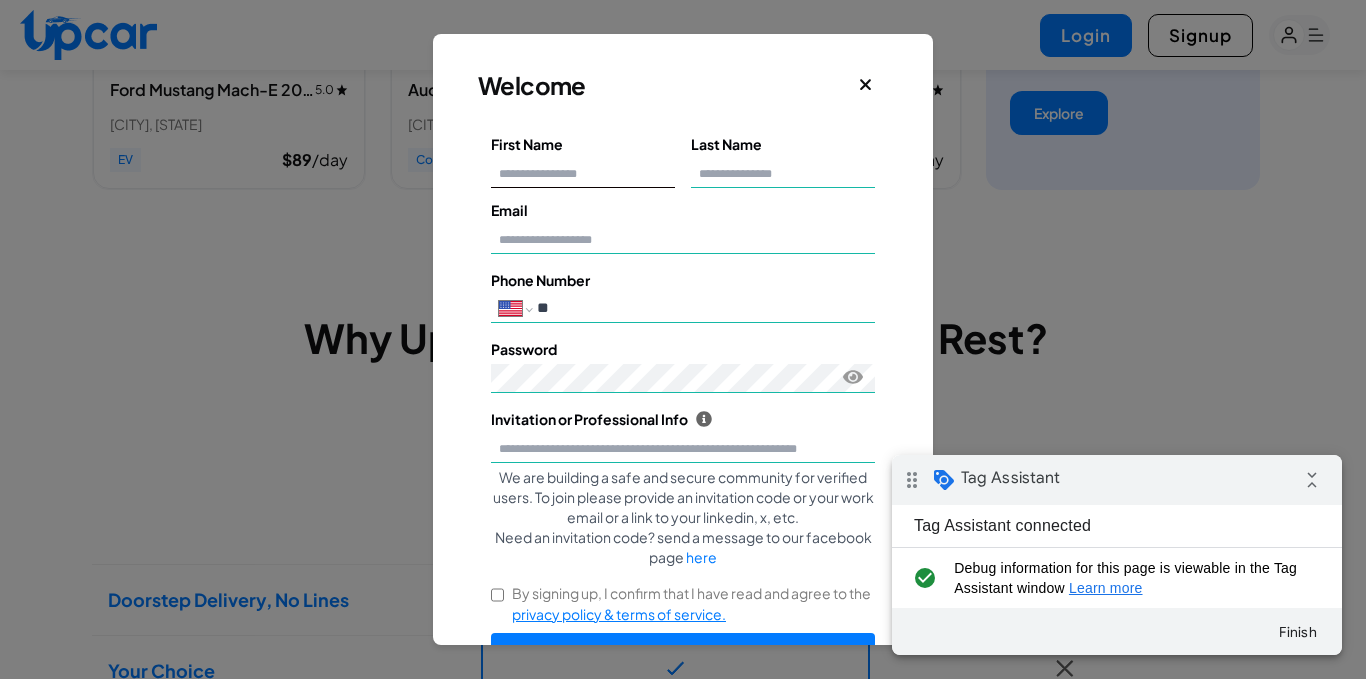 click on "First Name" at bounding box center (583, 173) 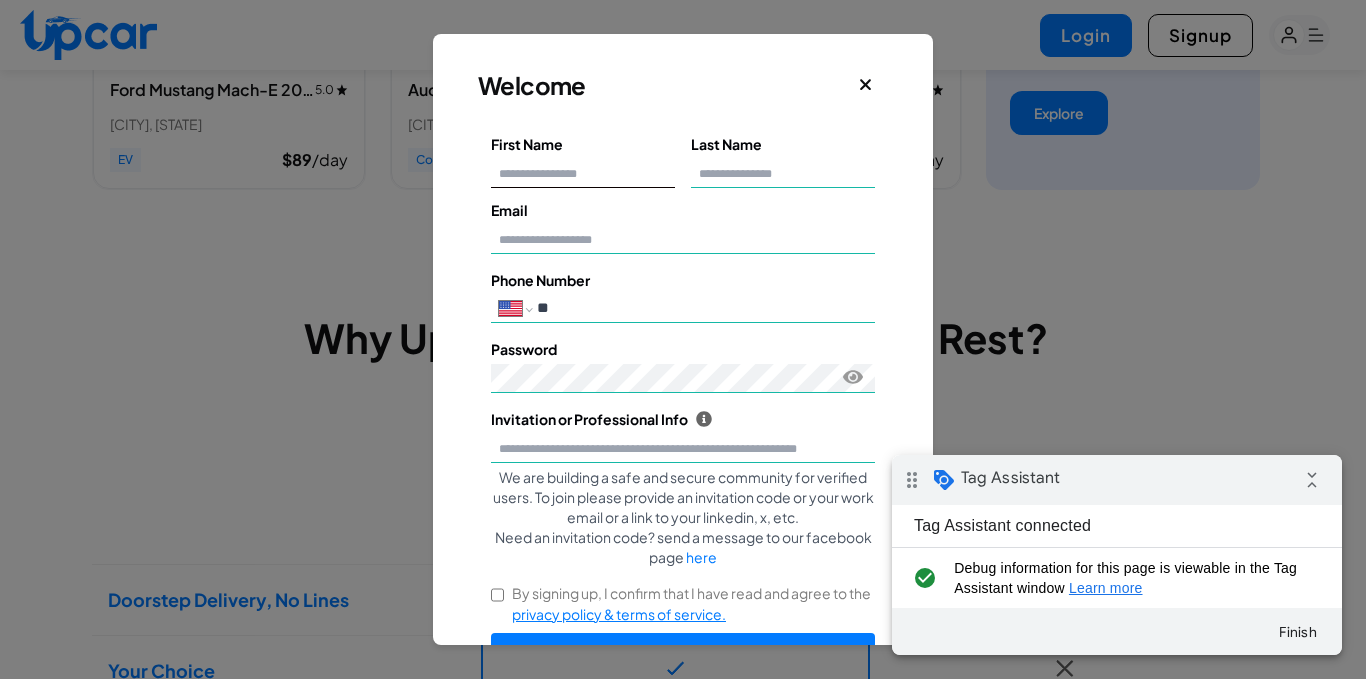 type on "****" 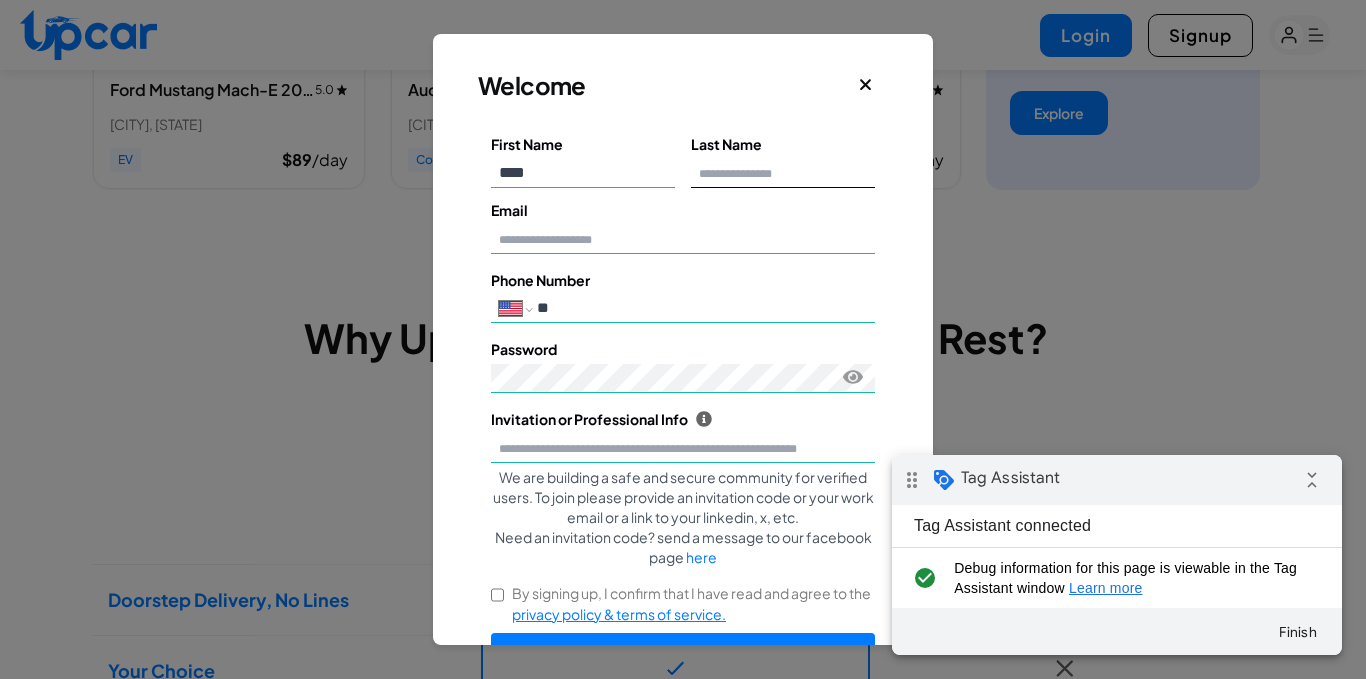 click on "Last Name" at bounding box center (783, 173) 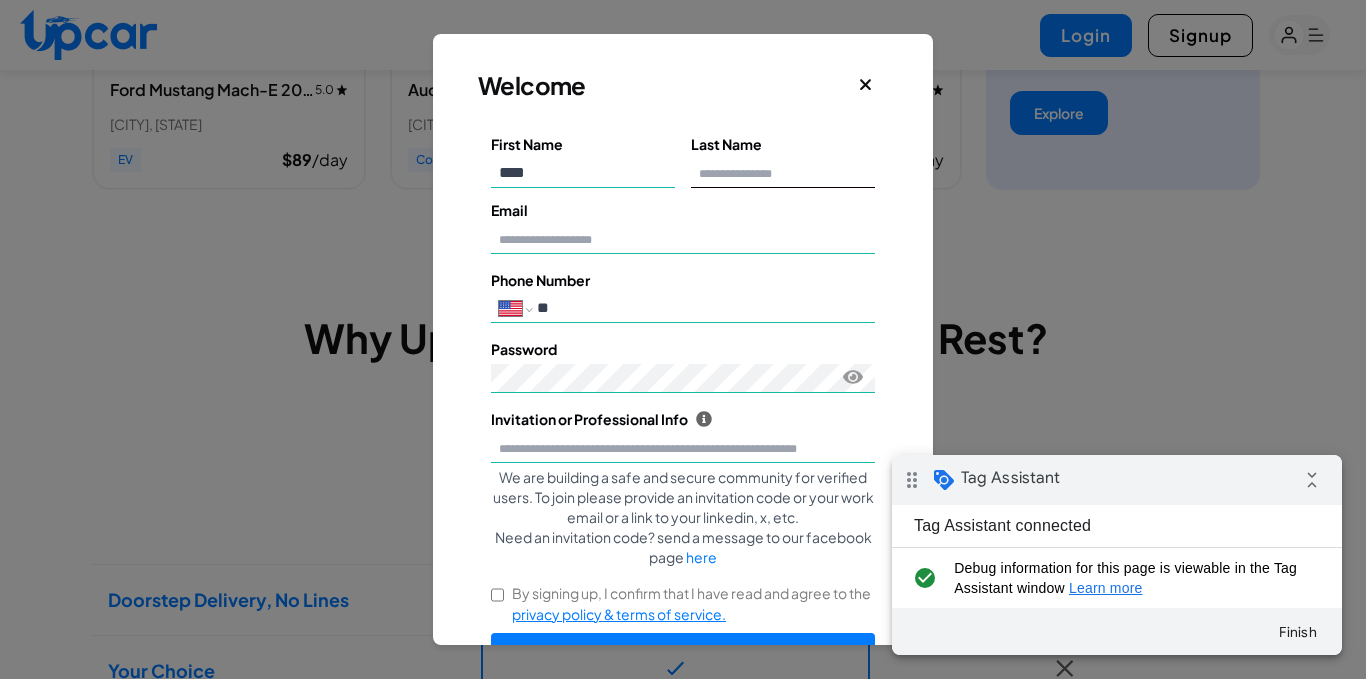 type on "****" 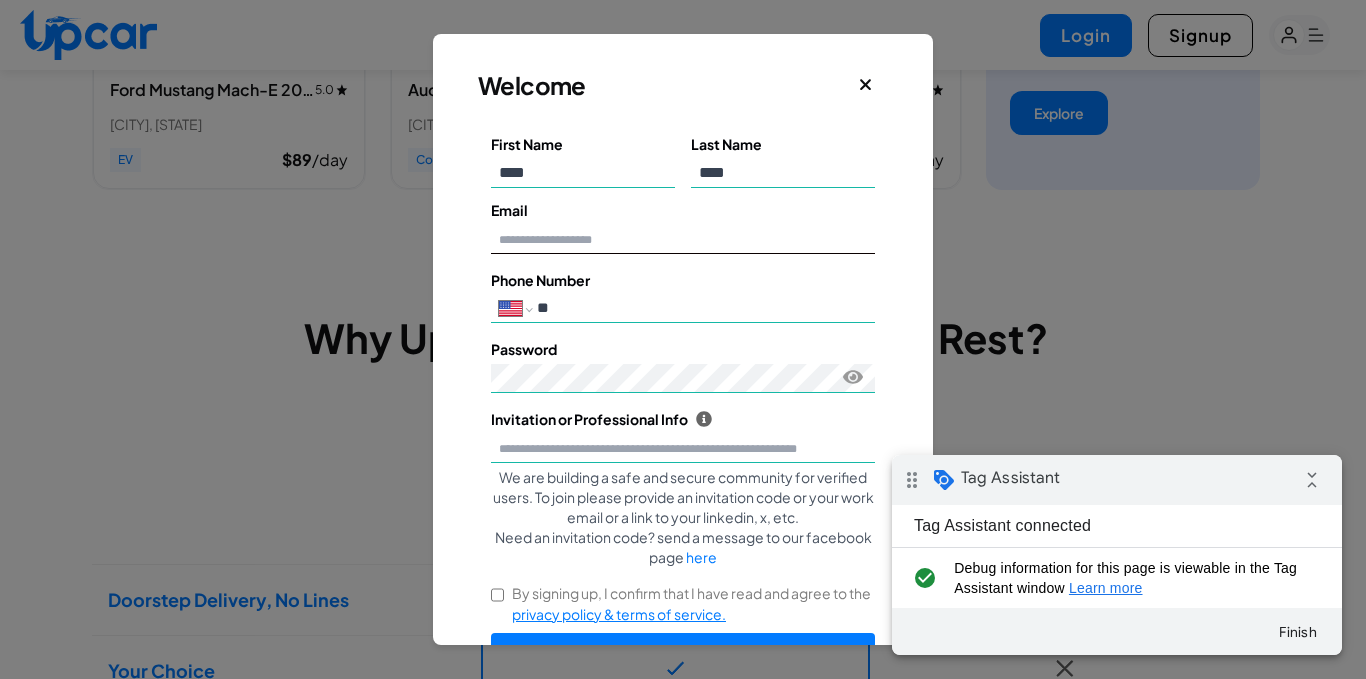 click on "Email" at bounding box center [683, 239] 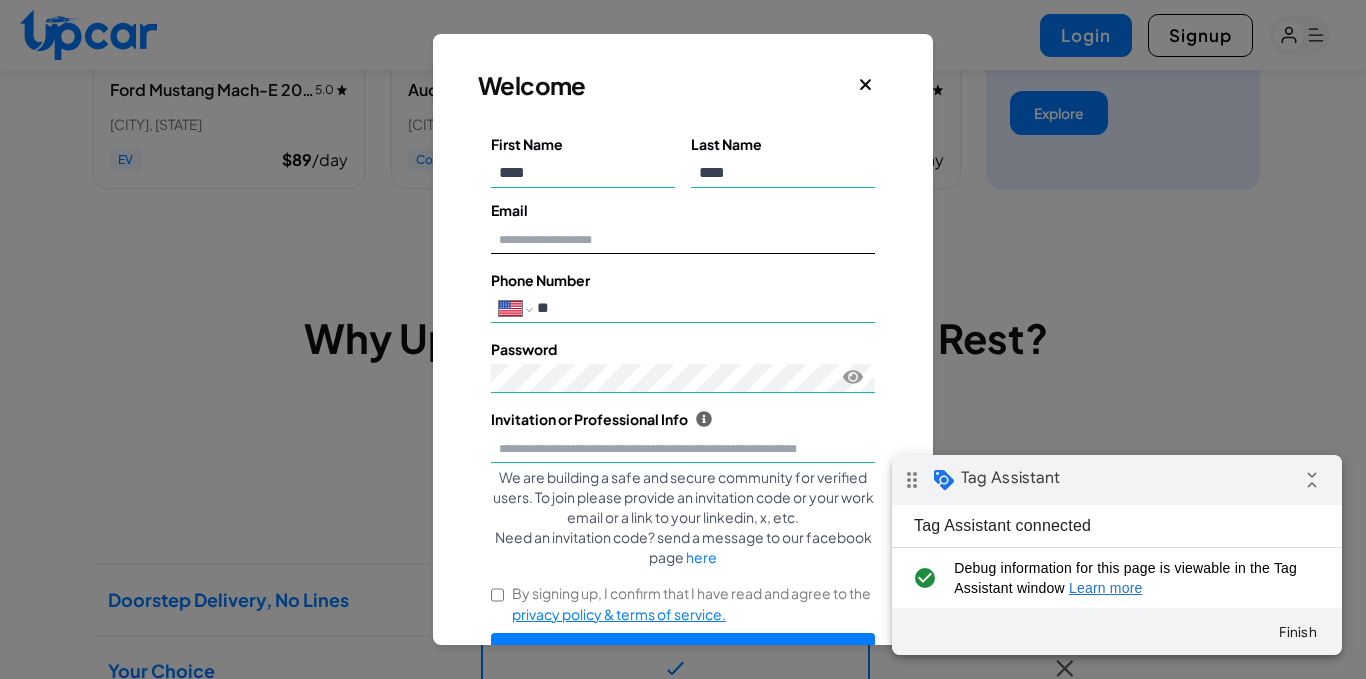 type on "**********" 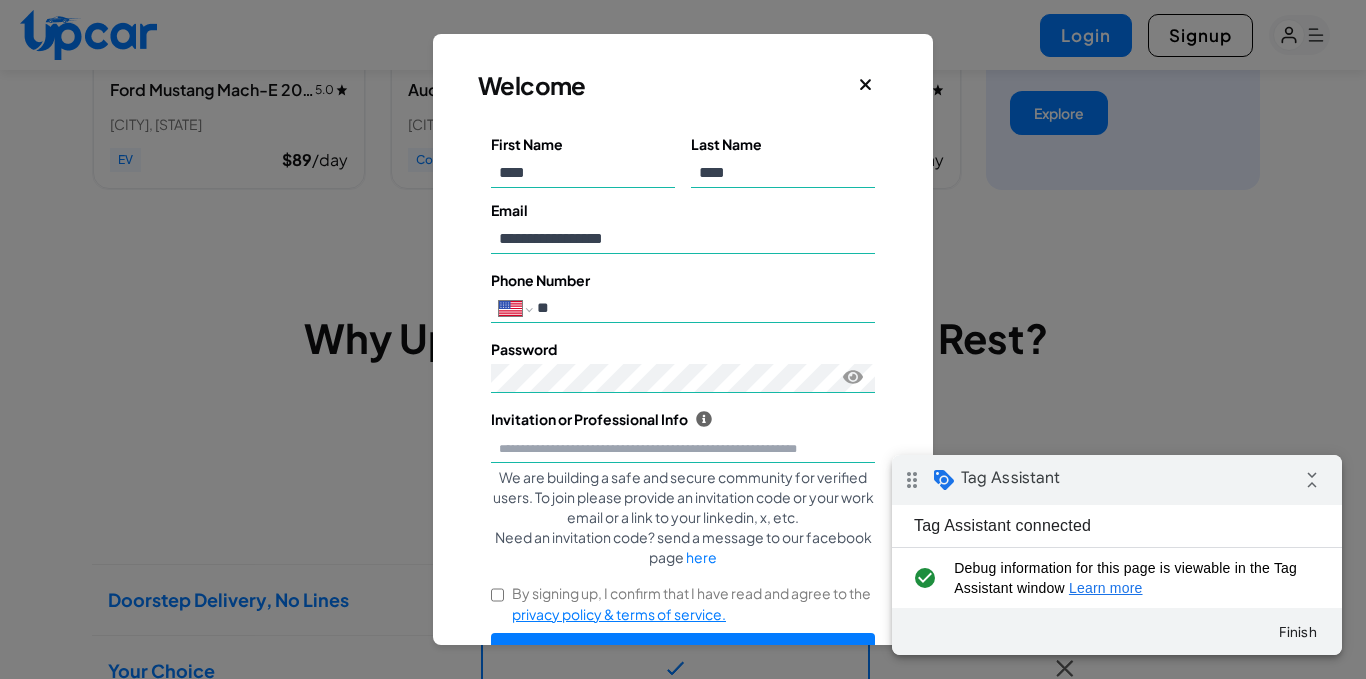 click on "**" at bounding box center [702, 308] 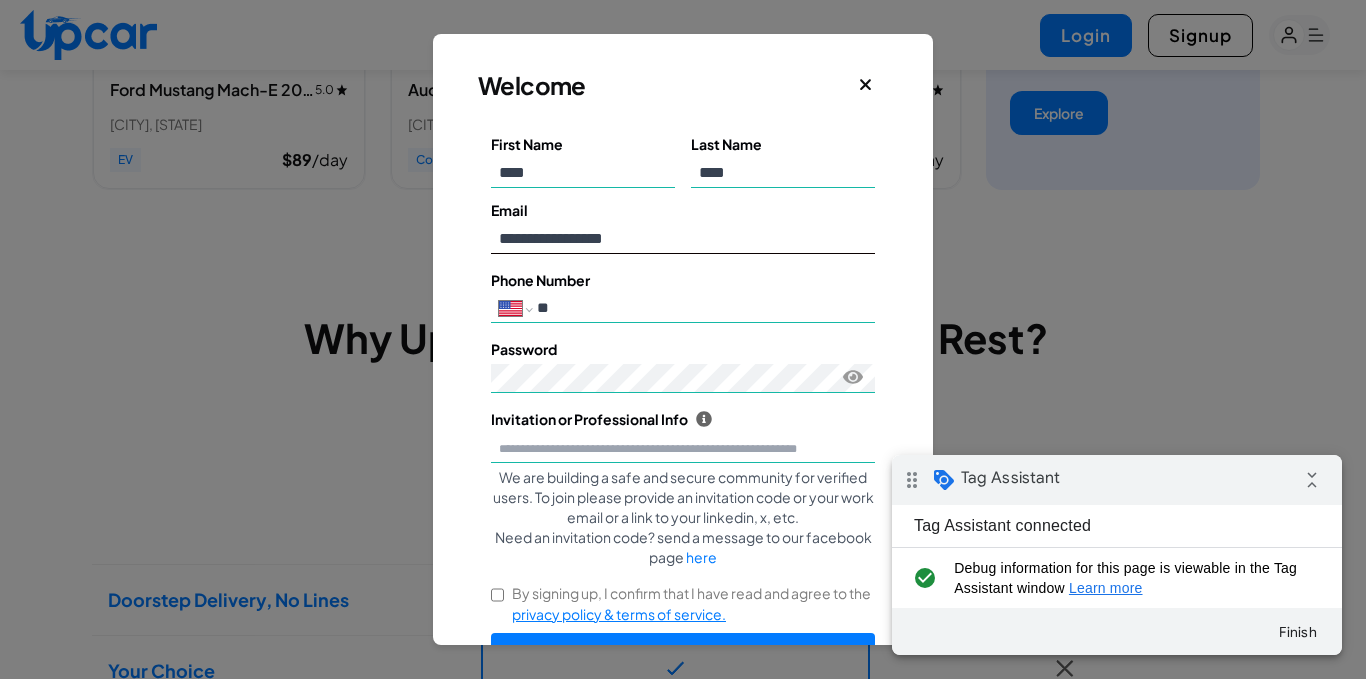 click on "**********" at bounding box center [683, 239] 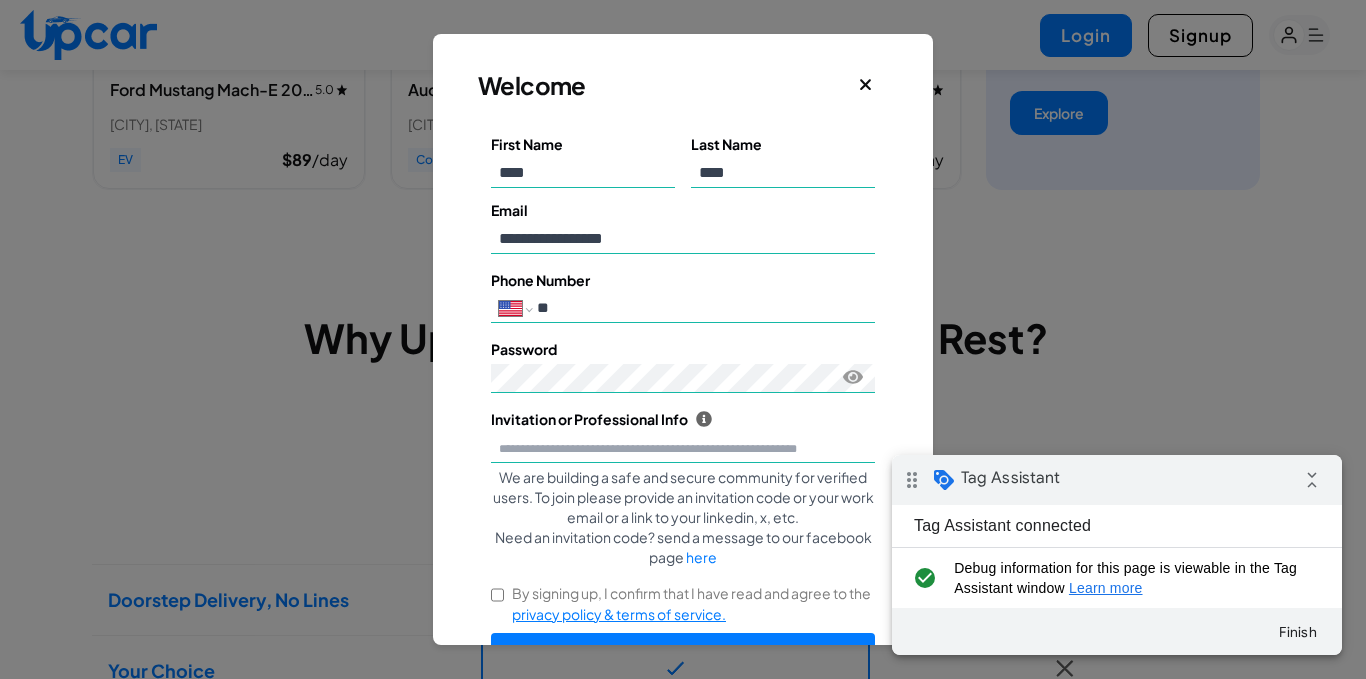 drag, startPoint x: 593, startPoint y: 313, endPoint x: 565, endPoint y: 313, distance: 28 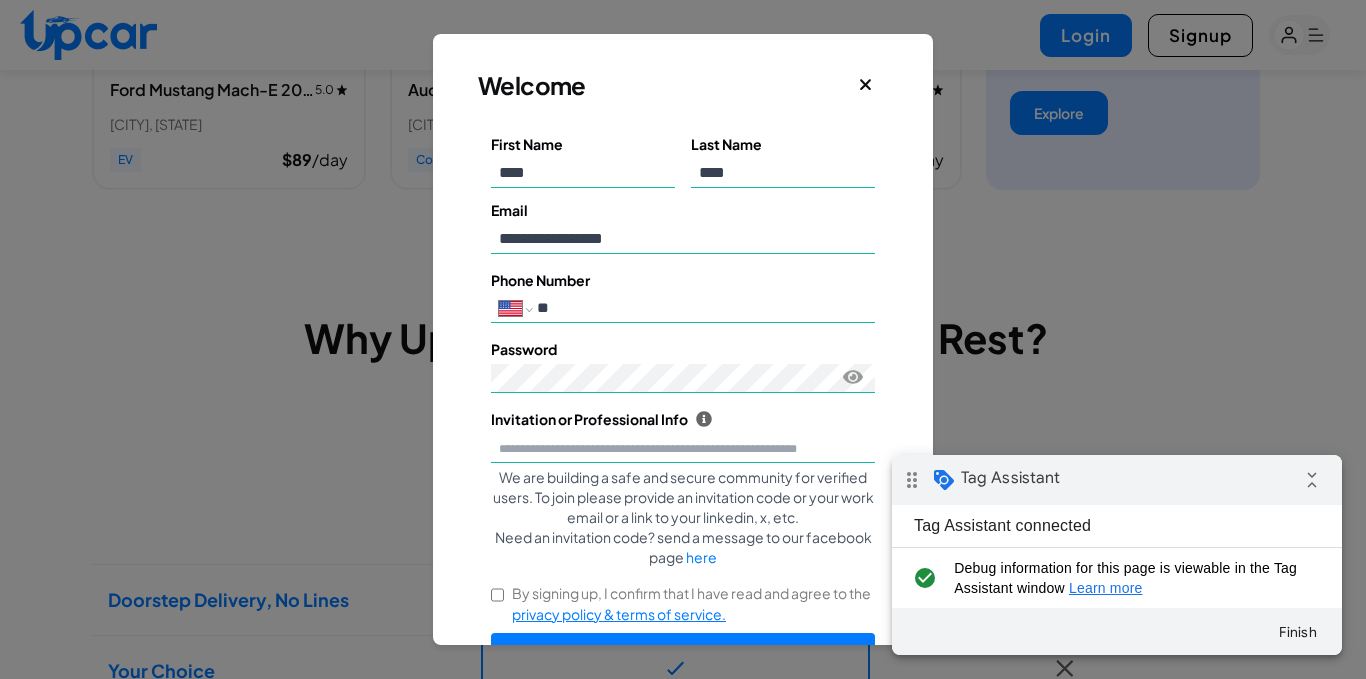 type on "**********" 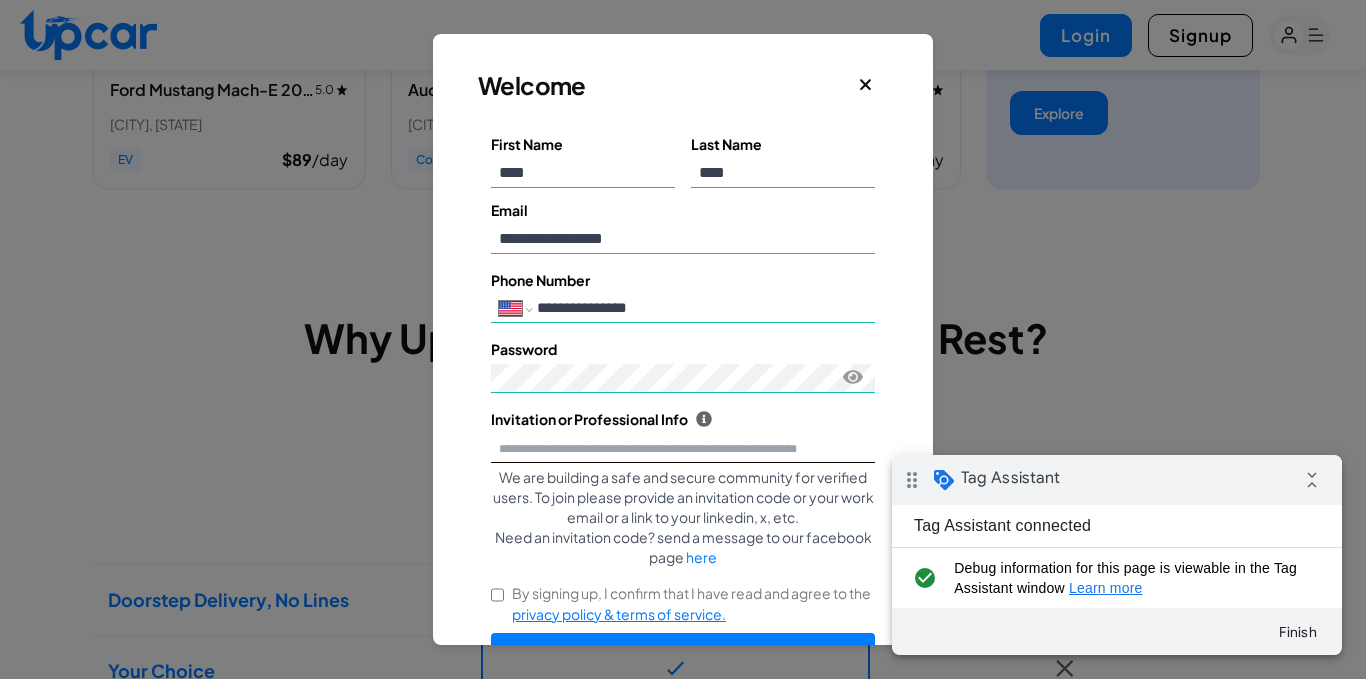 click on "Invitation or Professional Info Upcar is a community exclusively for verified professionals. To join please provide an invitation code or your work email or a link to your professional website." at bounding box center [683, 448] 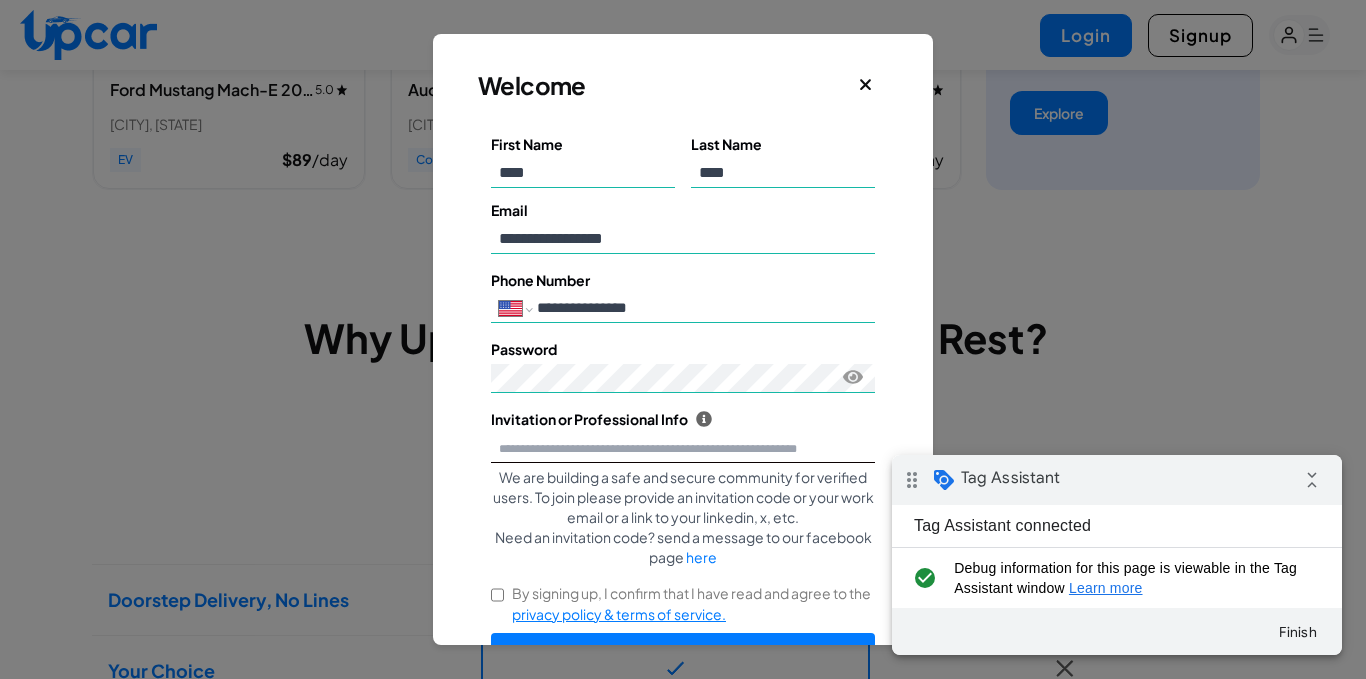 type on "**********" 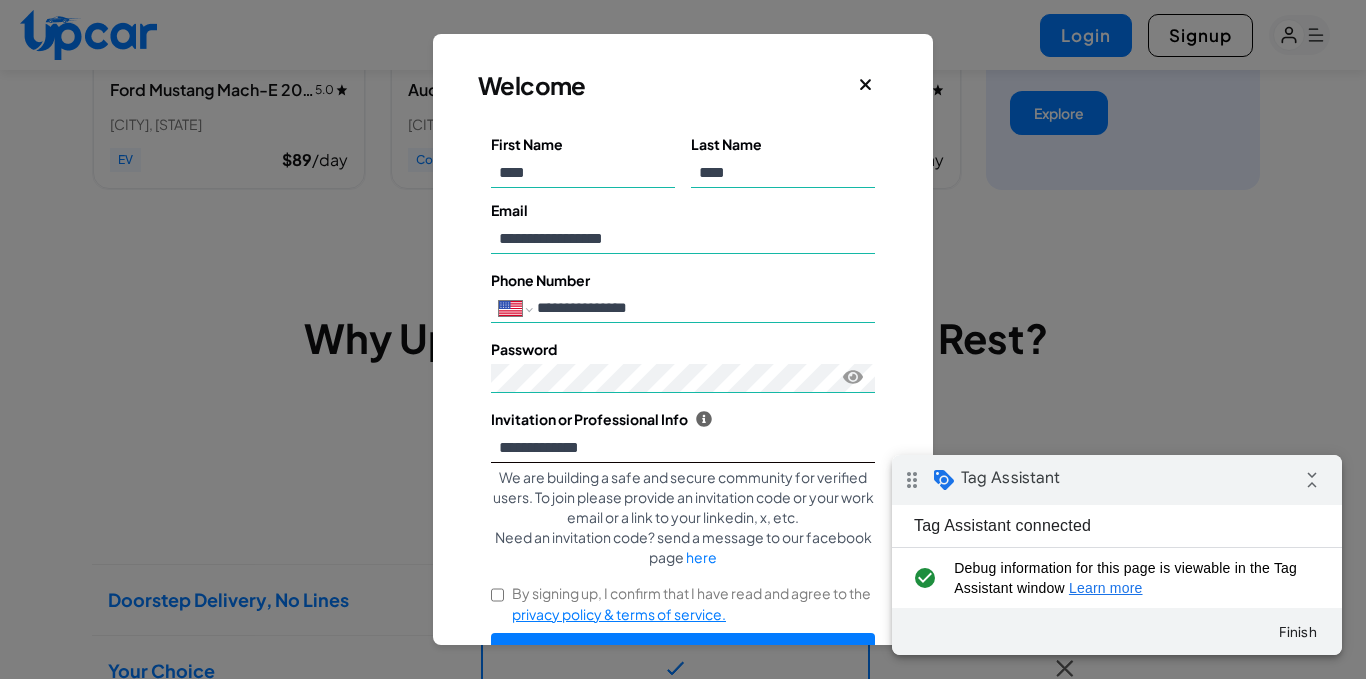 click on "**********" at bounding box center (683, 448) 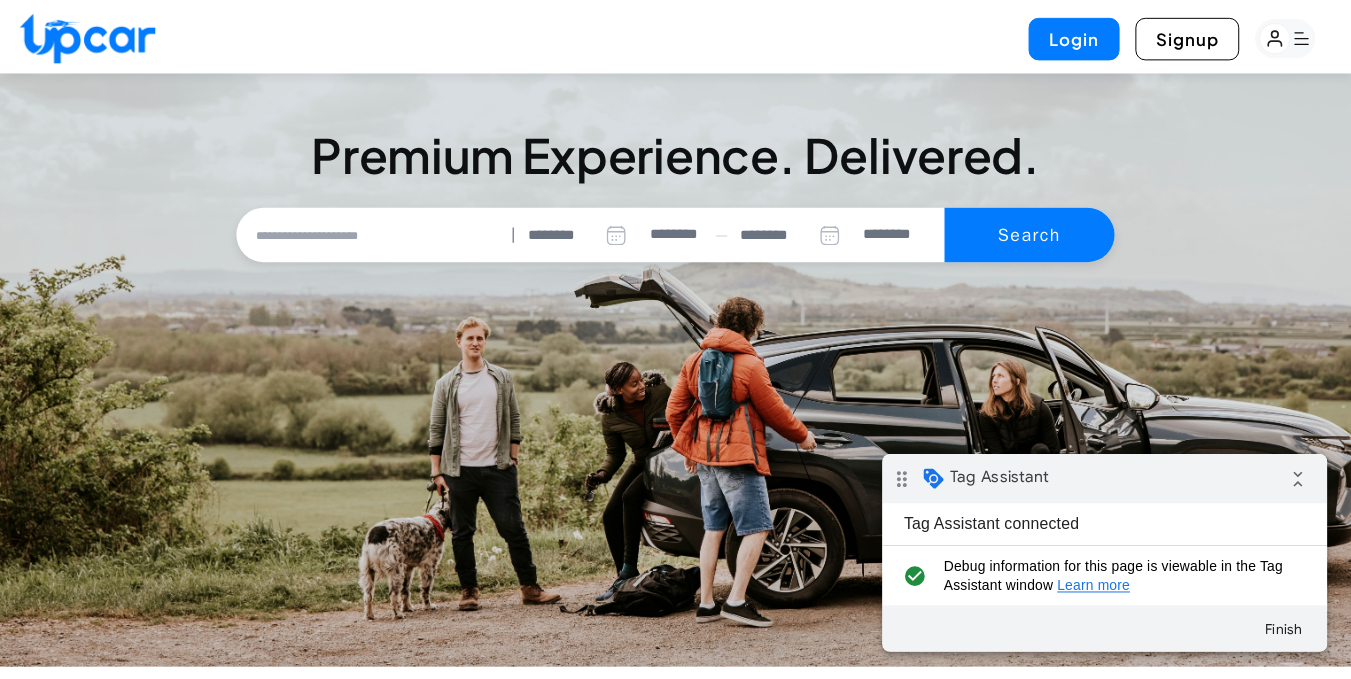 scroll, scrollTop: 1280, scrollLeft: 0, axis: vertical 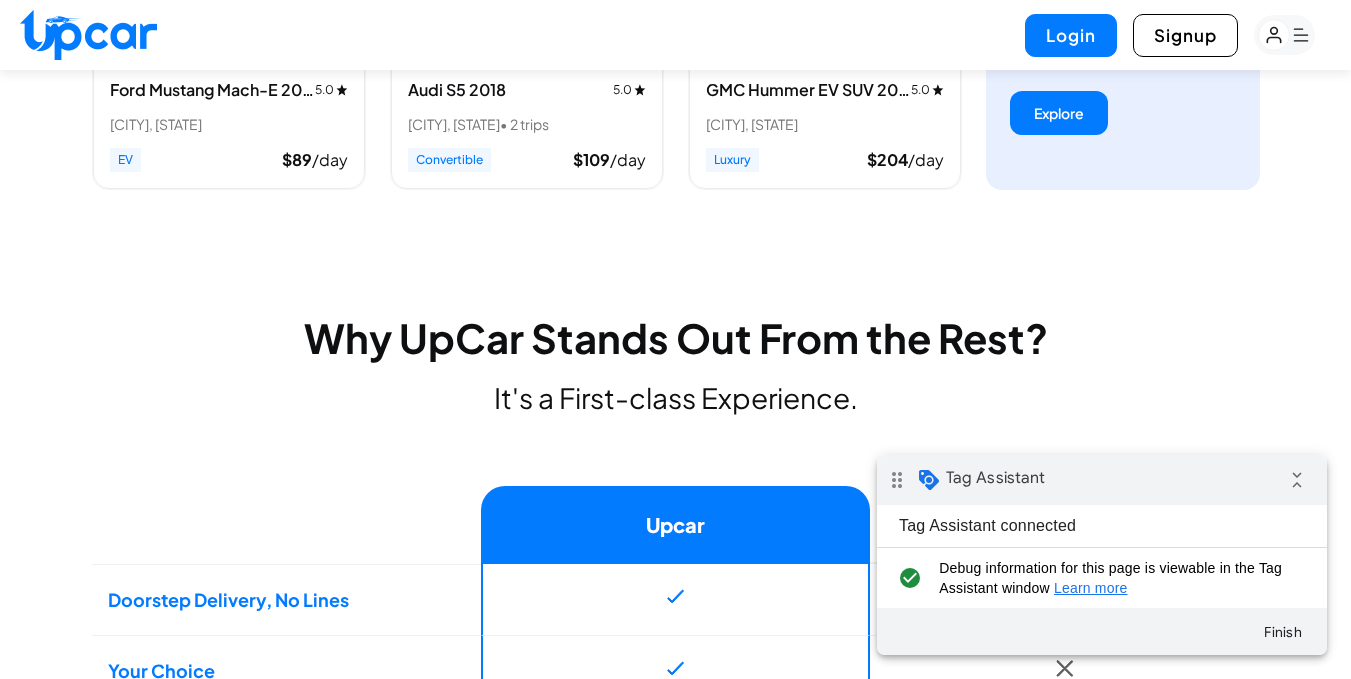 click 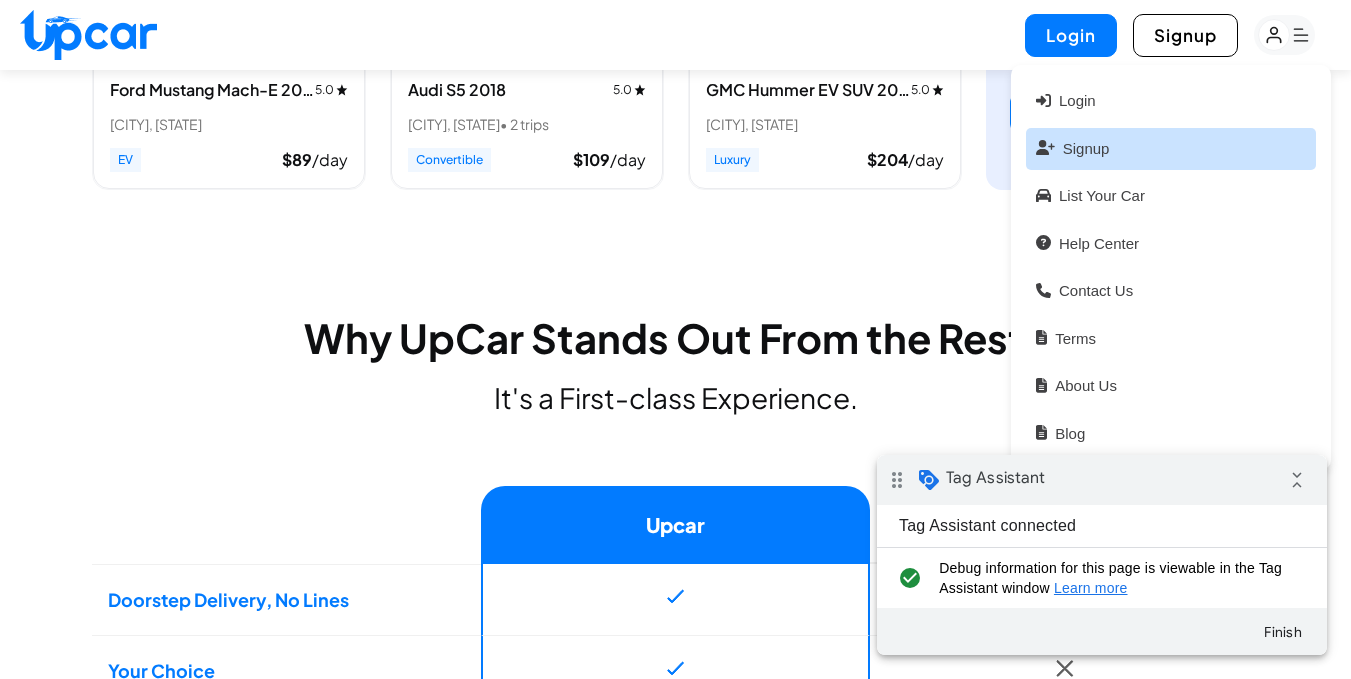 click on "Signup" at bounding box center (1171, 149) 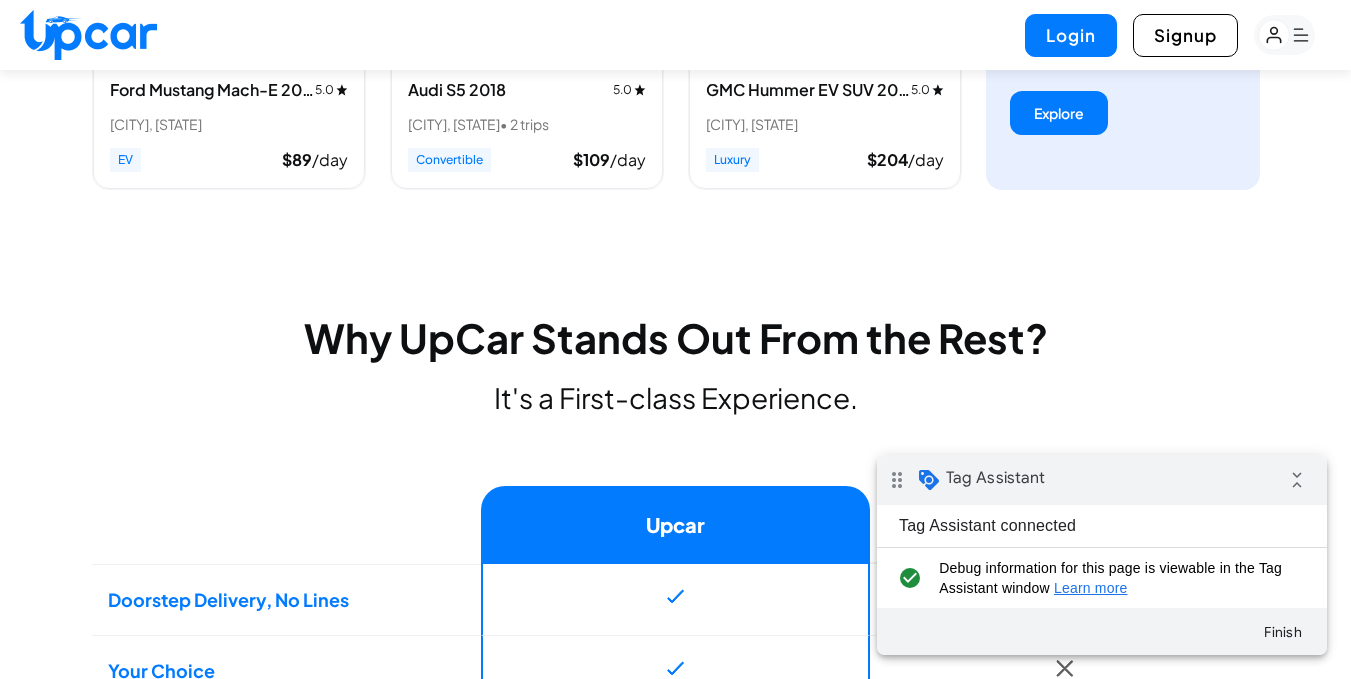 scroll, scrollTop: 0, scrollLeft: 0, axis: both 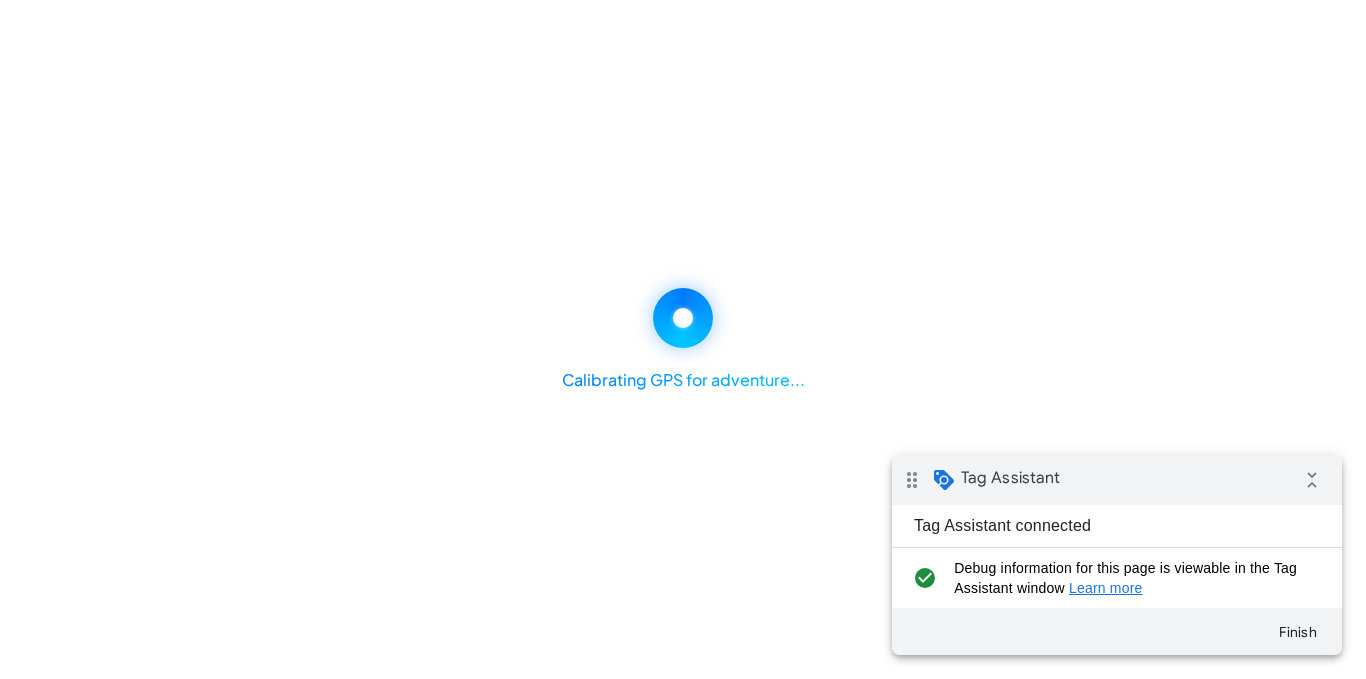 select on "**" 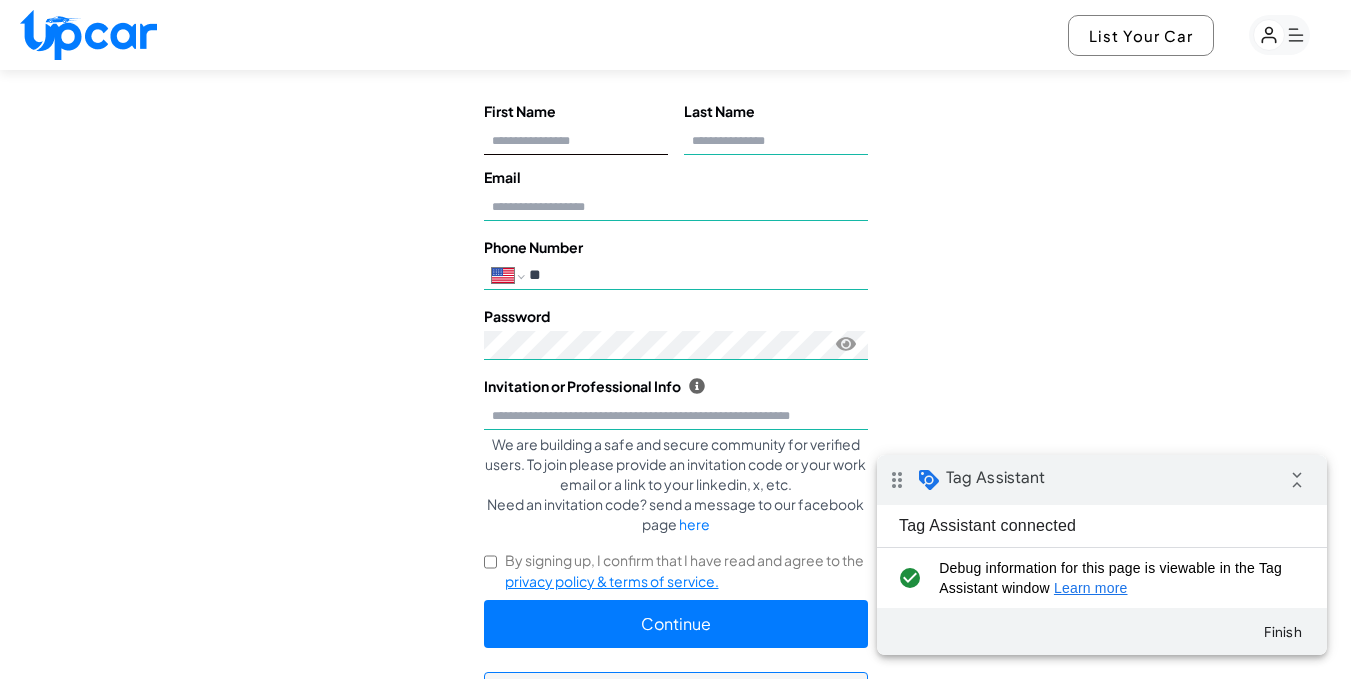 click on "First Name" at bounding box center (576, 140) 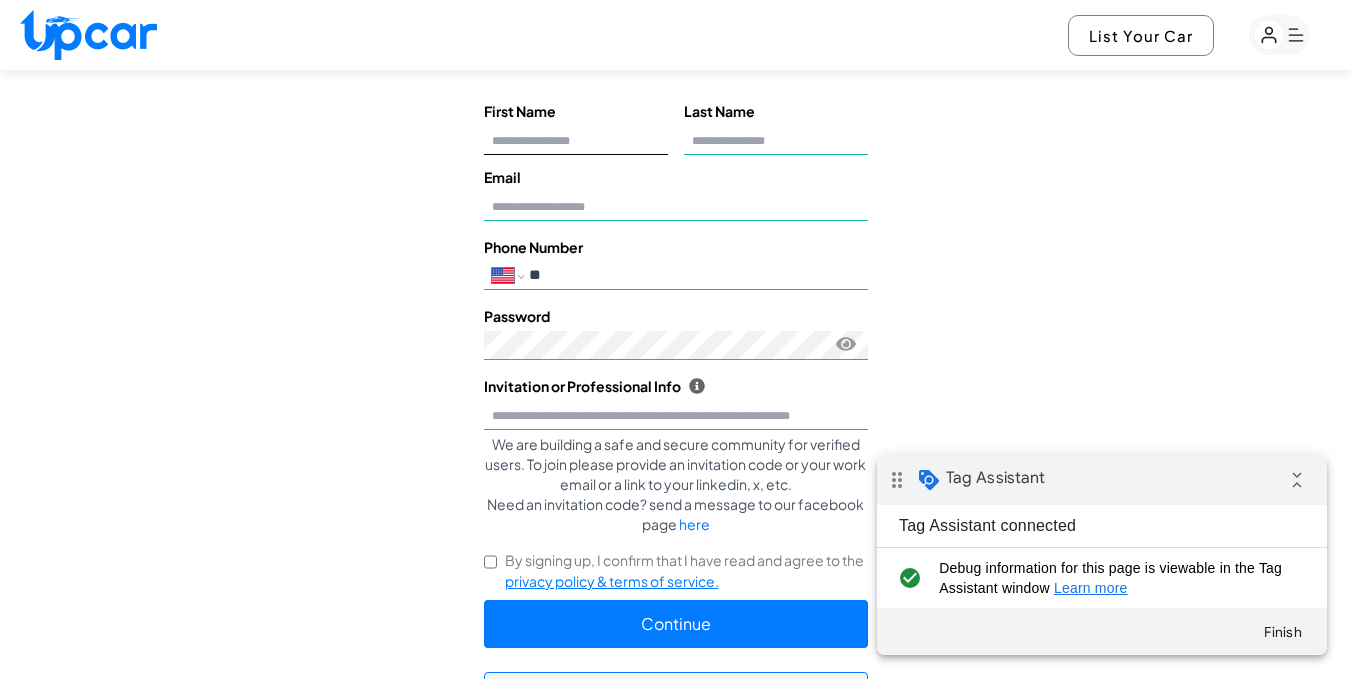 type on "****" 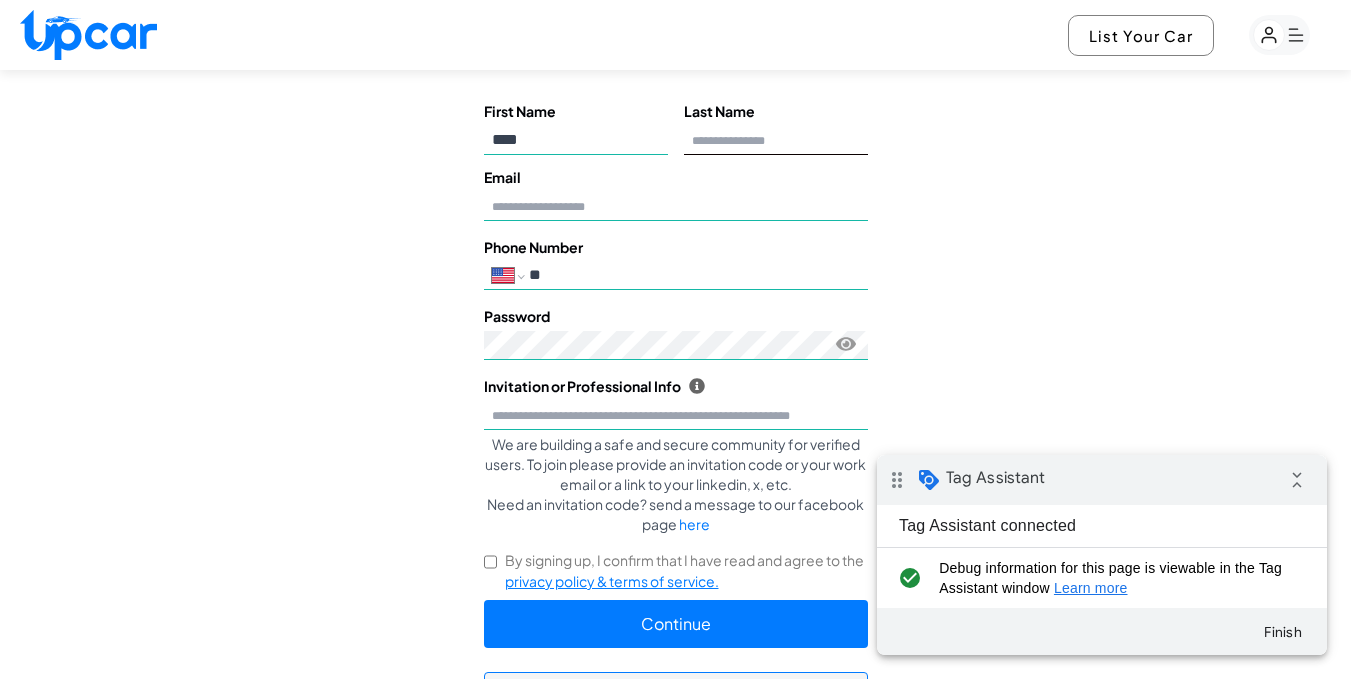 click on "Last Name" at bounding box center (776, 140) 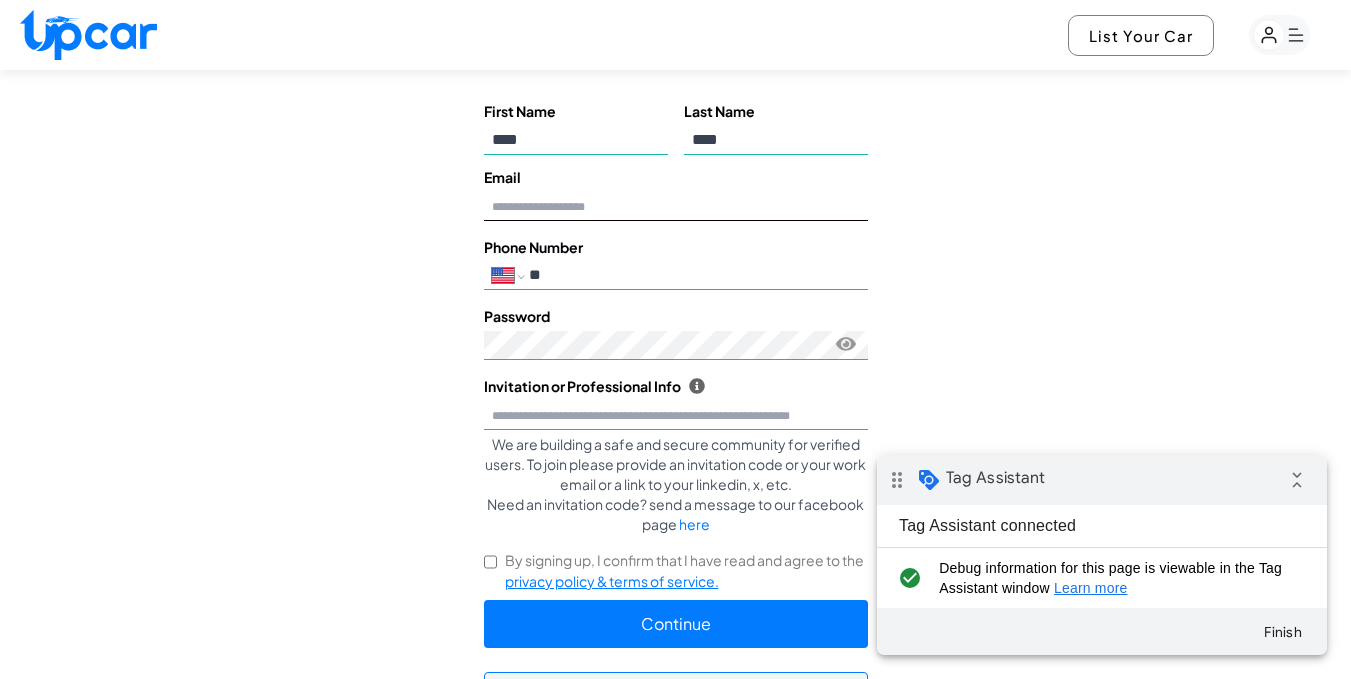 click on "Email" at bounding box center [676, 206] 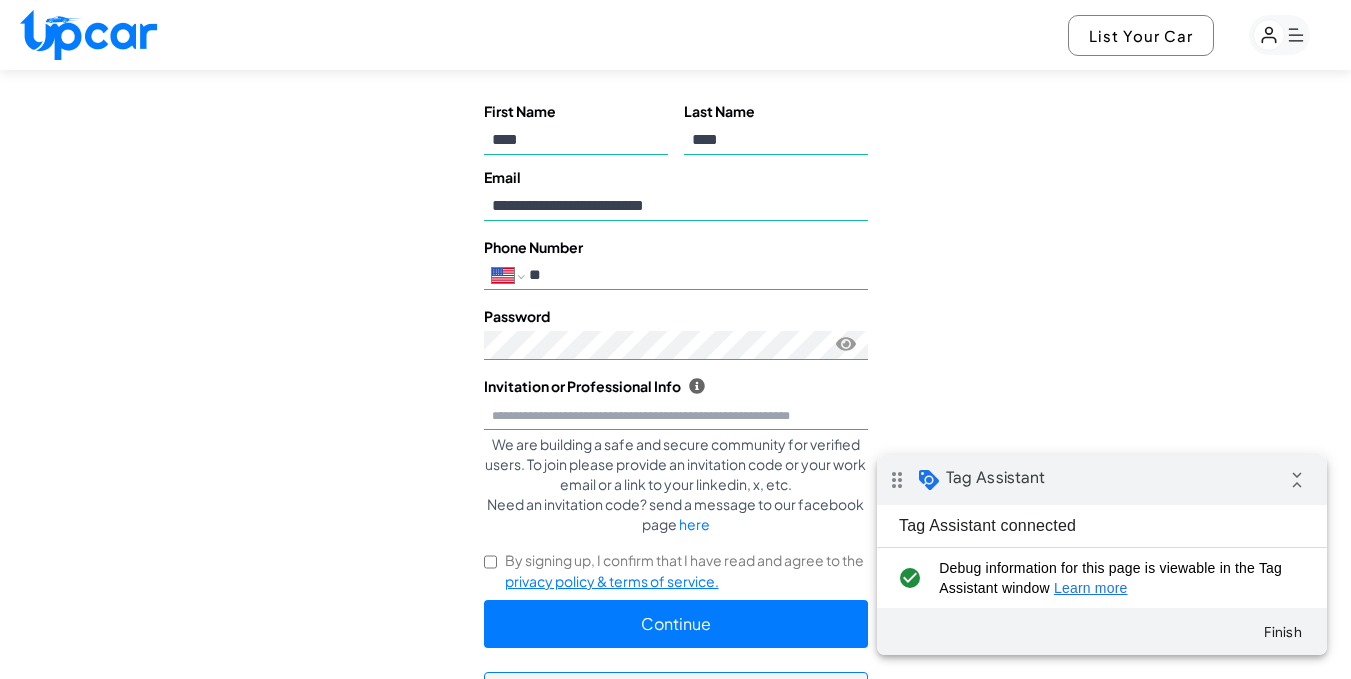 click on "**********" at bounding box center (676, 276) 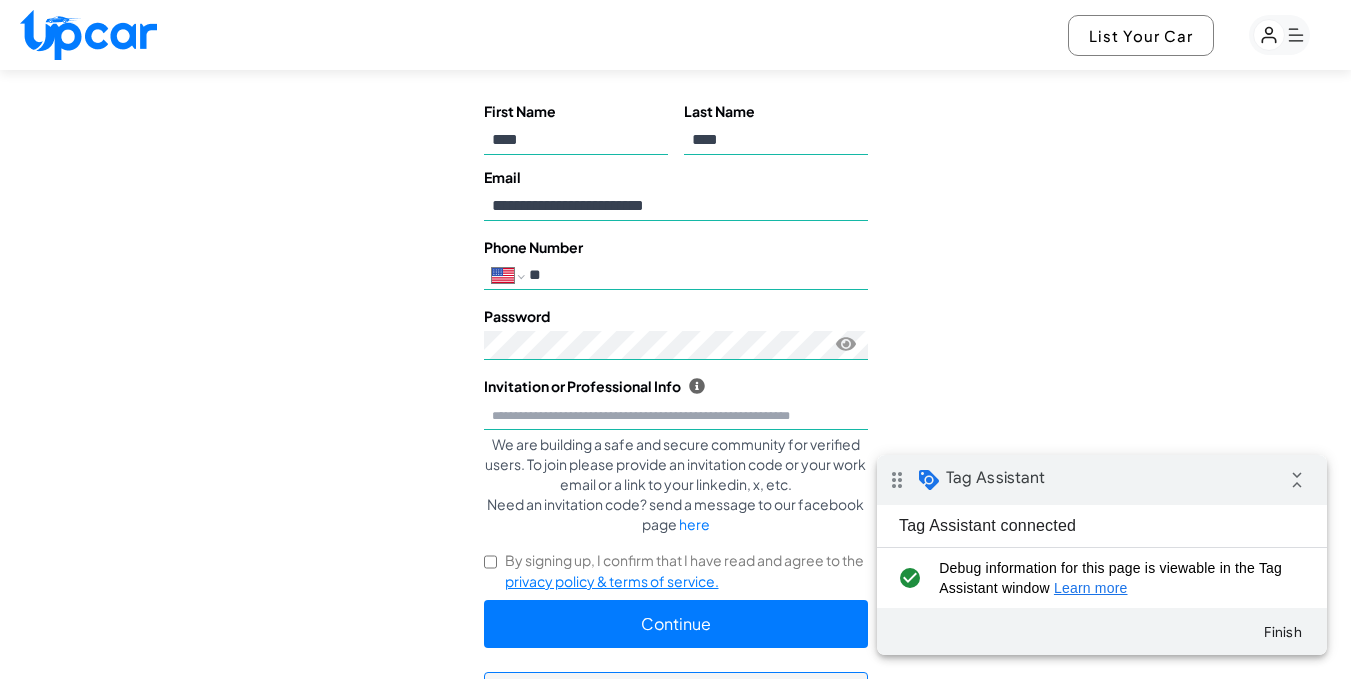 type on "**********" 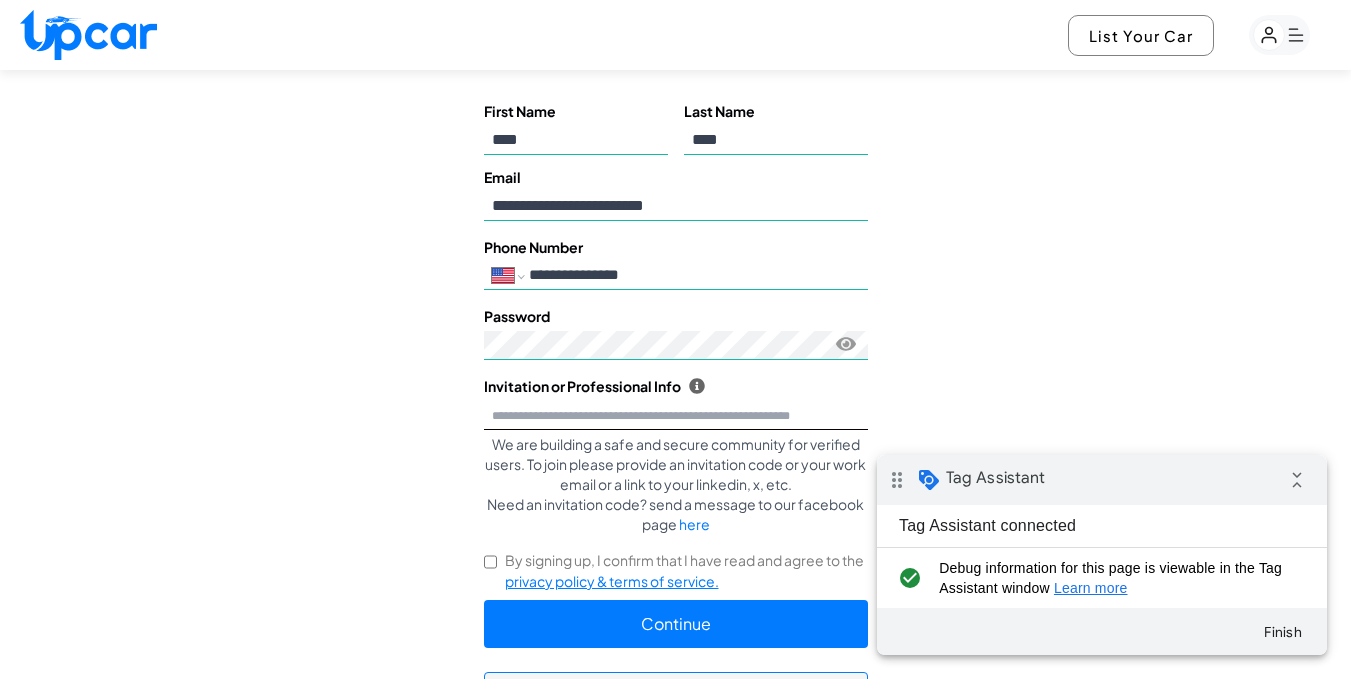 click on "Invitation or Professional Info Upcar is a community exclusively for verified professionals. To join please provide an invitation code or your work email or a link to your professional website." at bounding box center [676, 415] 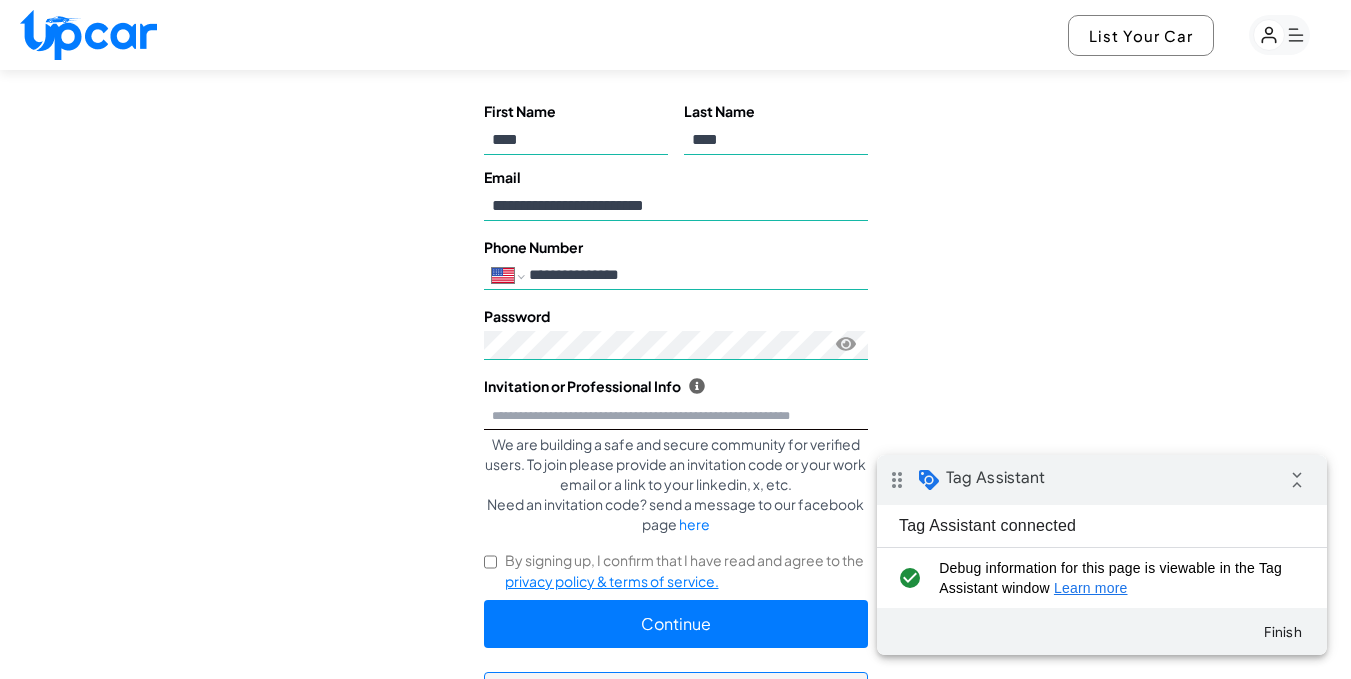 type on "**********" 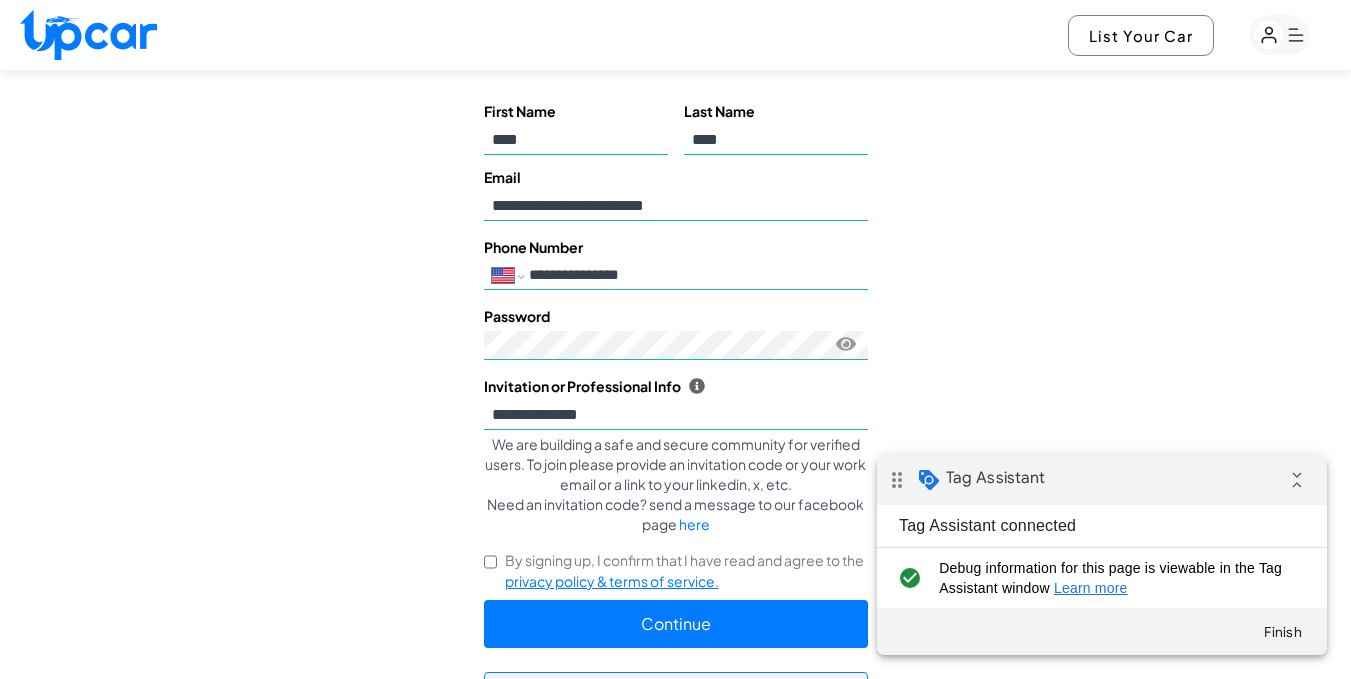 click on "By signing up, I confirm that I have read and agree to the   privacy policy & terms of service." at bounding box center (676, 571) 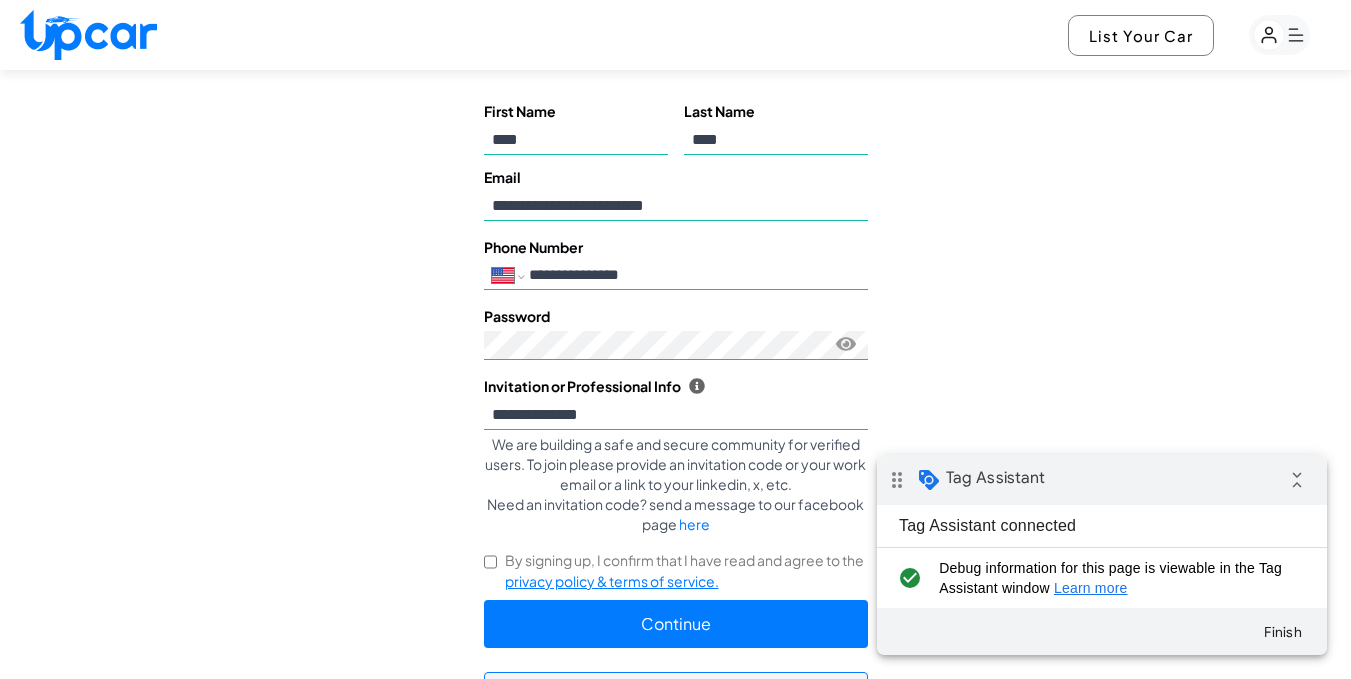 scroll, scrollTop: 117, scrollLeft: 0, axis: vertical 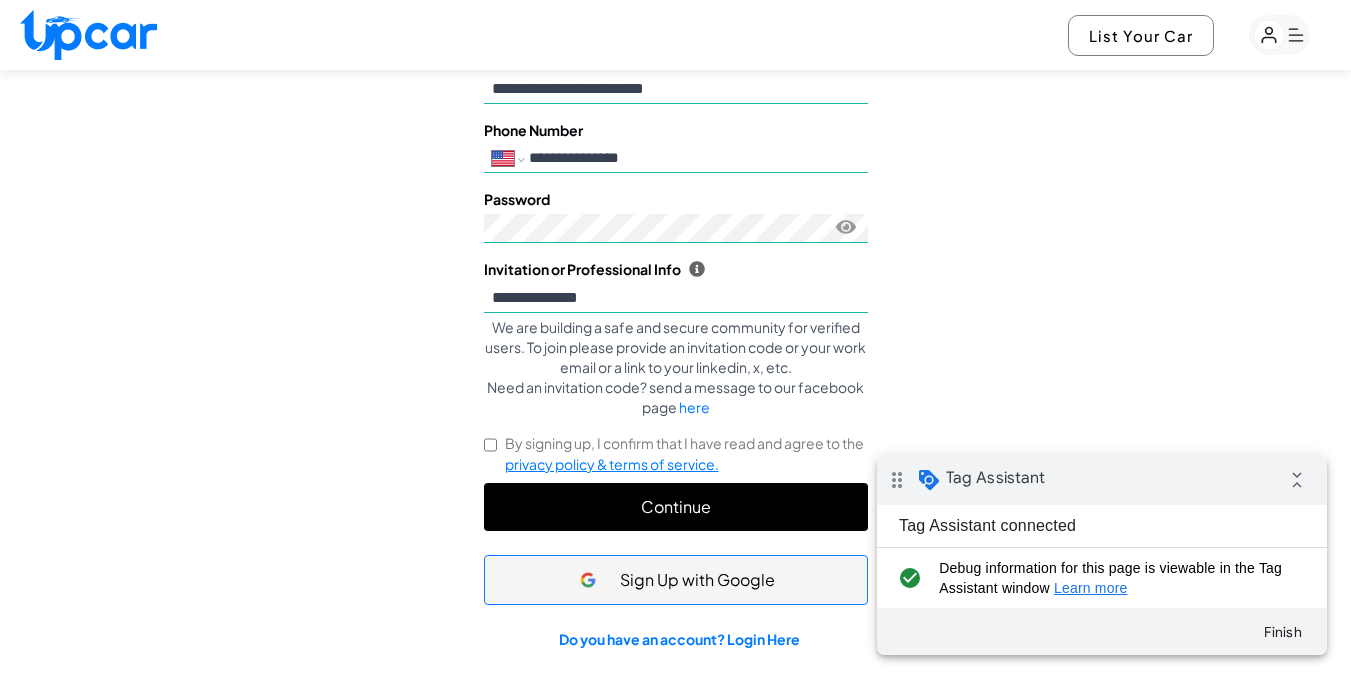 click on "Continue" at bounding box center [676, 507] 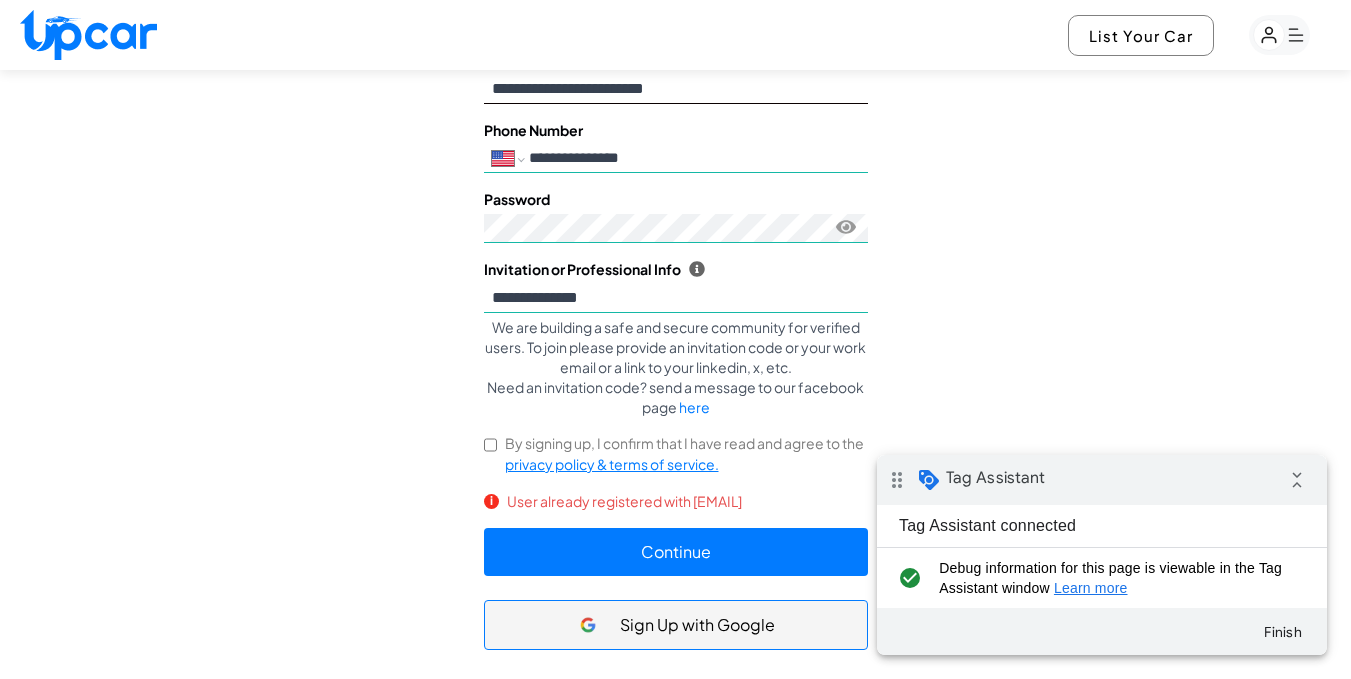 drag, startPoint x: 761, startPoint y: 91, endPoint x: 329, endPoint y: 116, distance: 432.72278 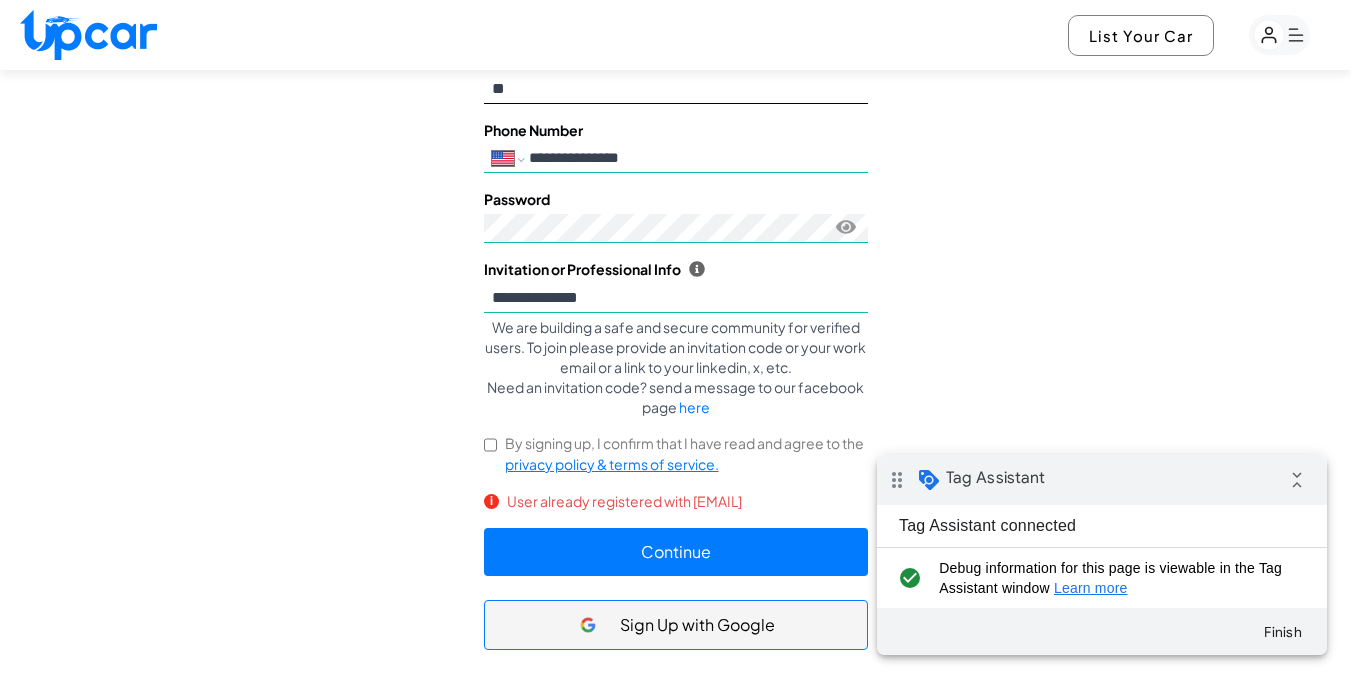 type on "**********" 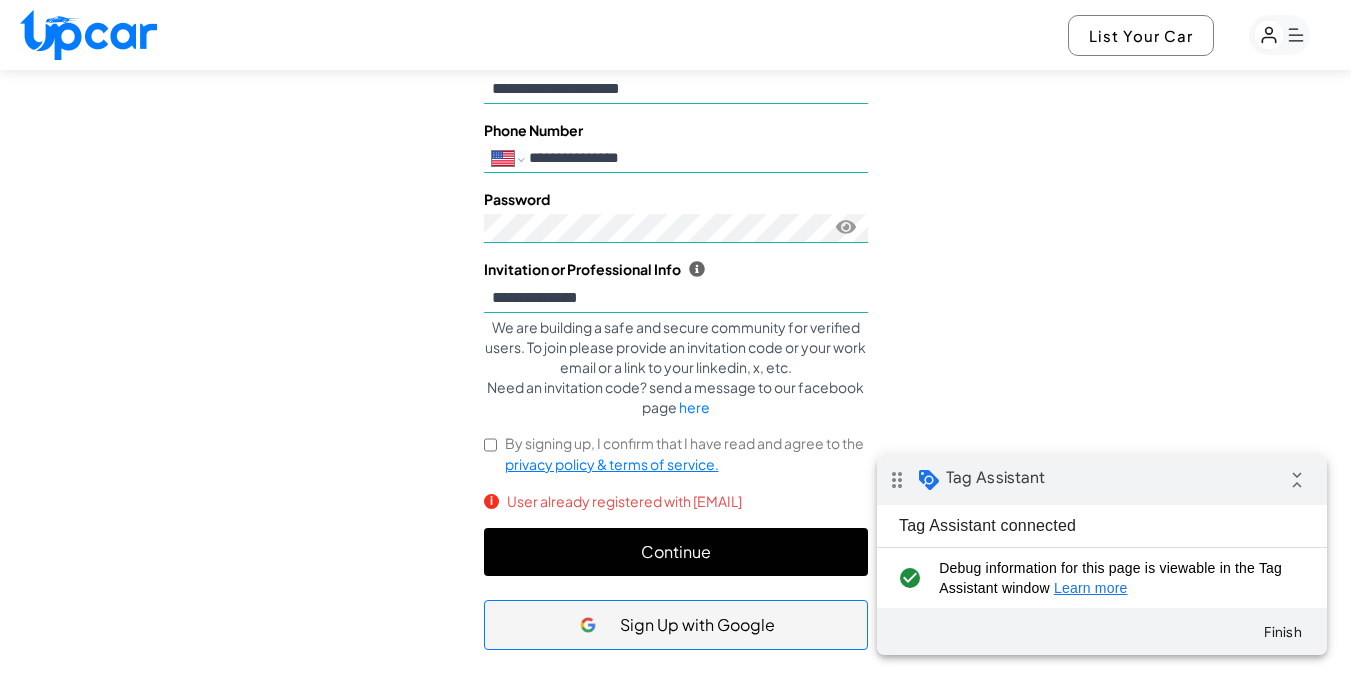 click on "Continue" at bounding box center [676, 552] 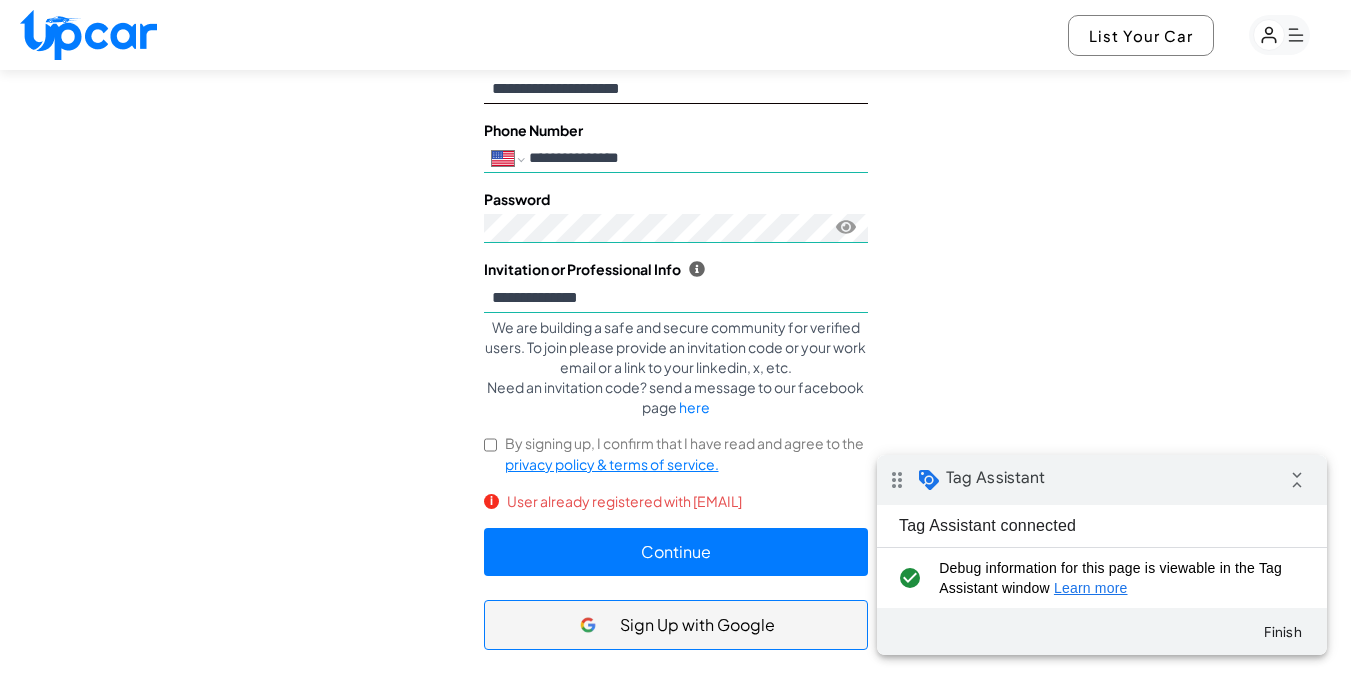 drag, startPoint x: 707, startPoint y: 91, endPoint x: 474, endPoint y: 92, distance: 233.00215 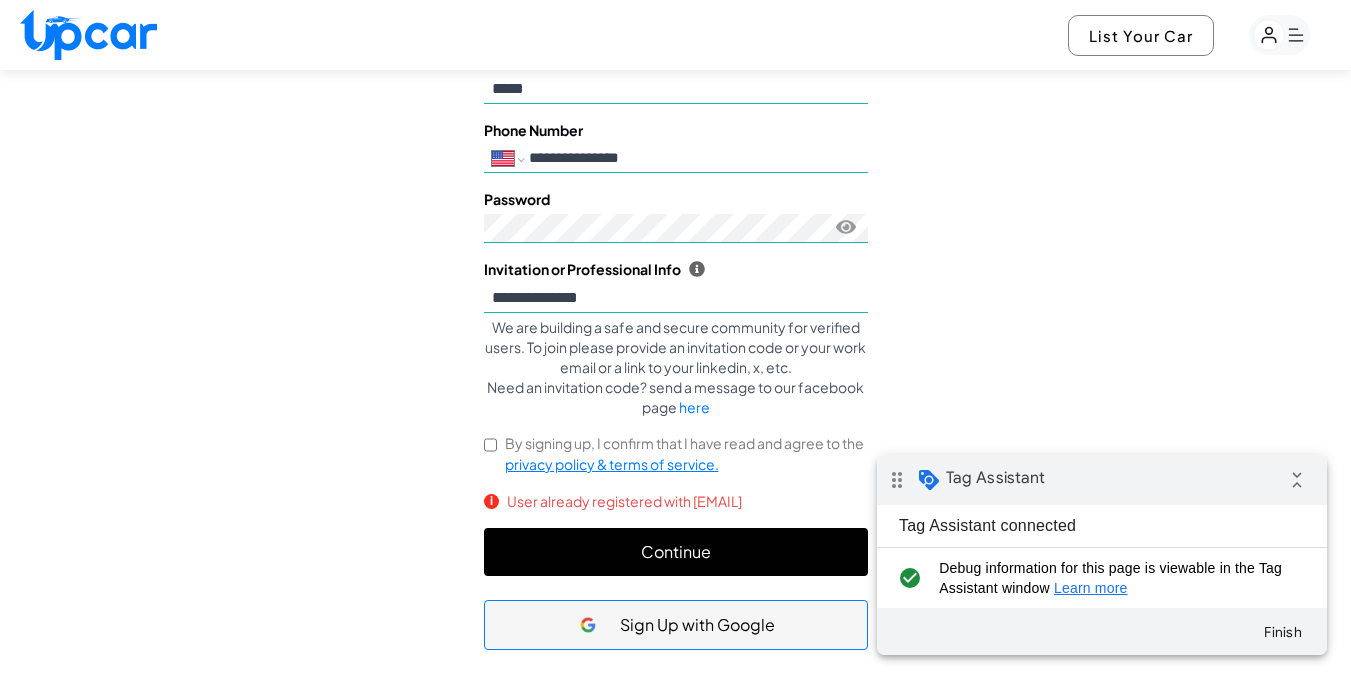 click on "Continue" at bounding box center (676, 552) 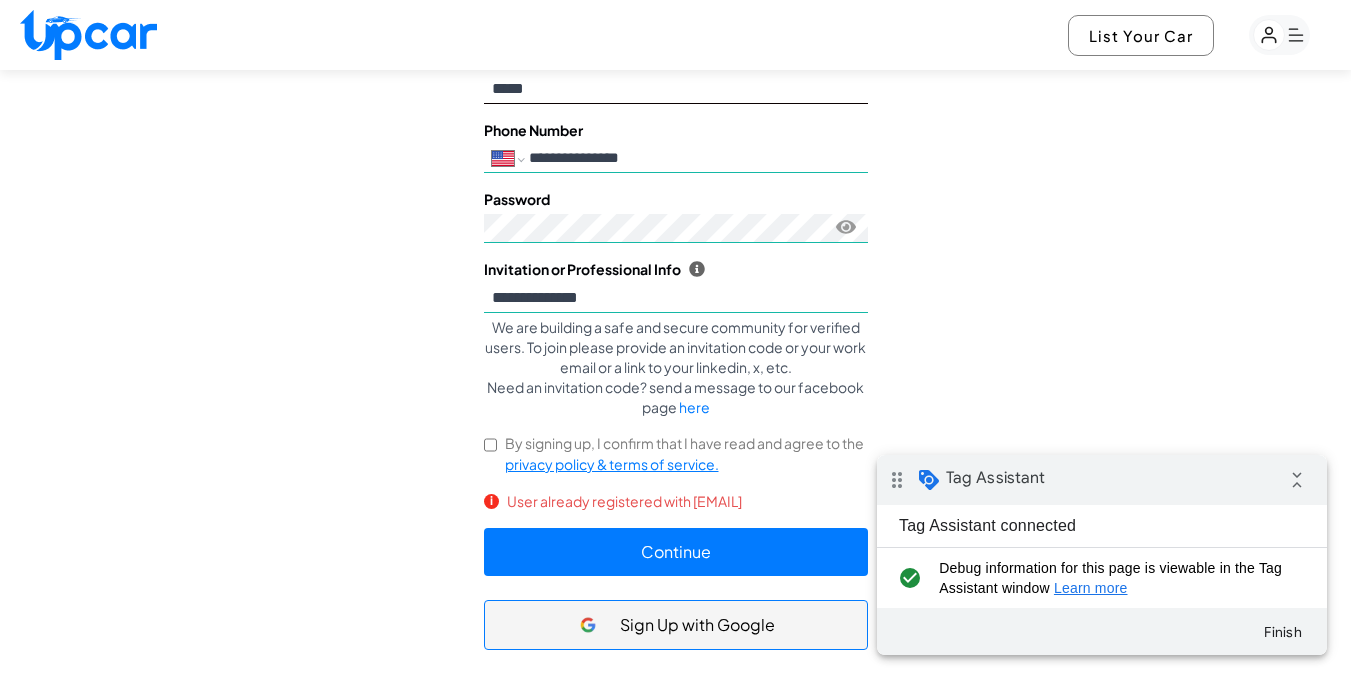 drag, startPoint x: 557, startPoint y: 92, endPoint x: 445, endPoint y: 92, distance: 112 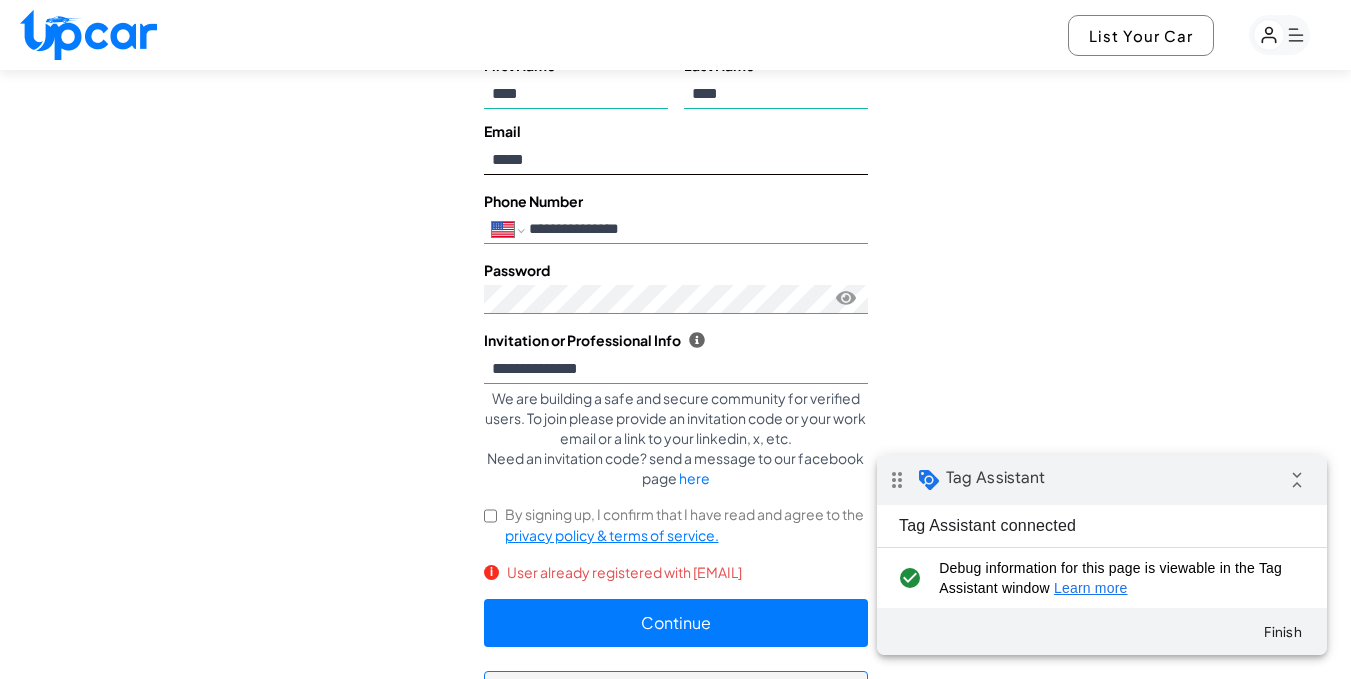 scroll, scrollTop: 36, scrollLeft: 0, axis: vertical 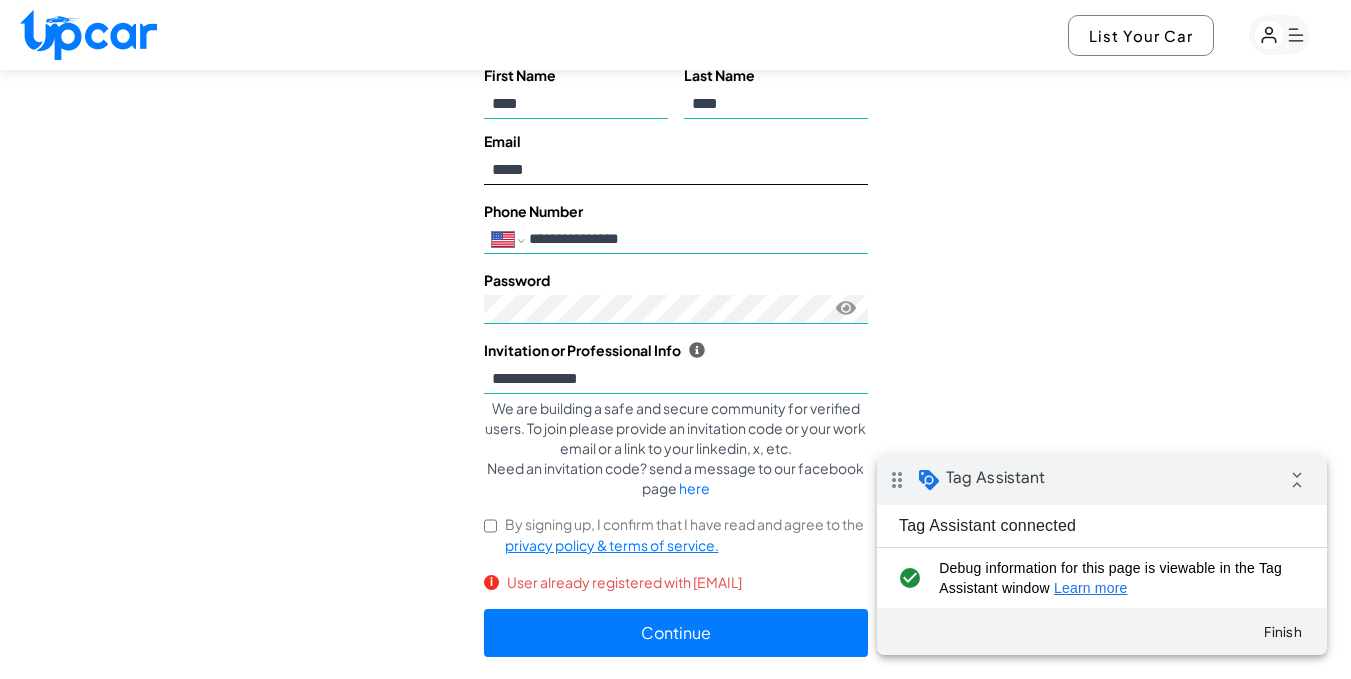 click on "*****" at bounding box center [676, 170] 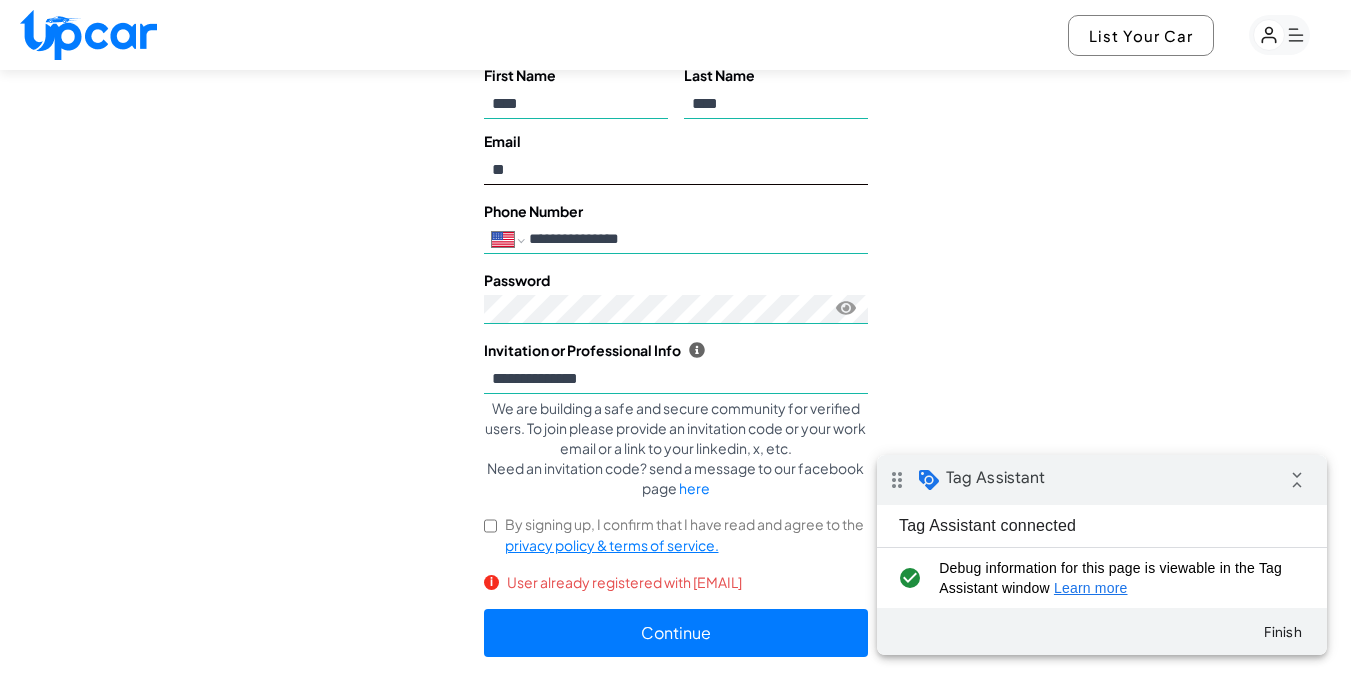 type on "*" 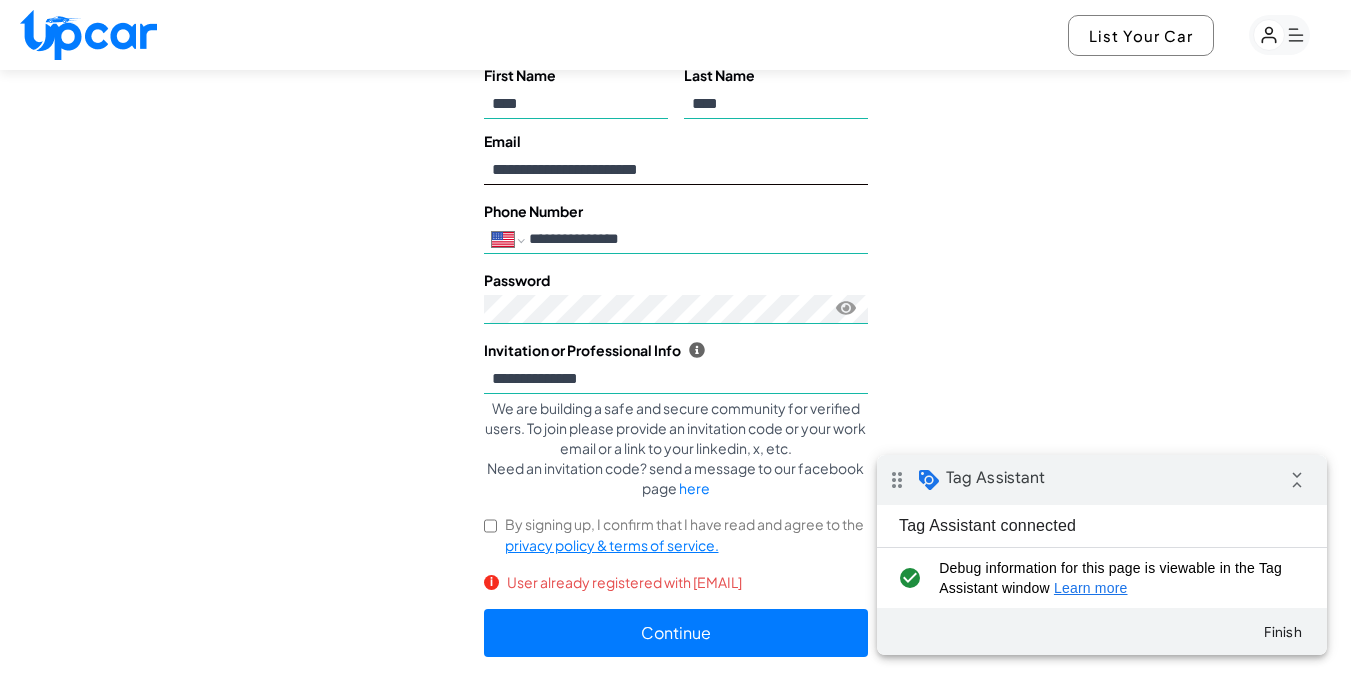 type on "**********" 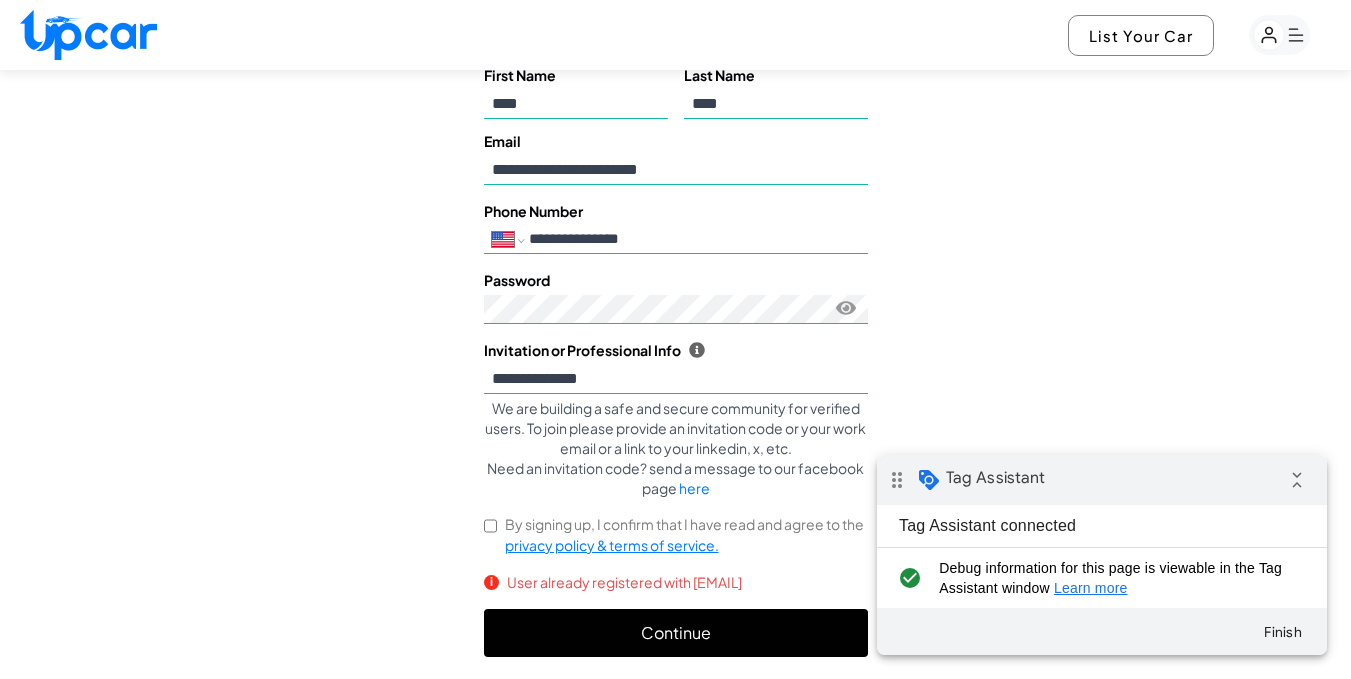 click on "Continue" at bounding box center (676, 633) 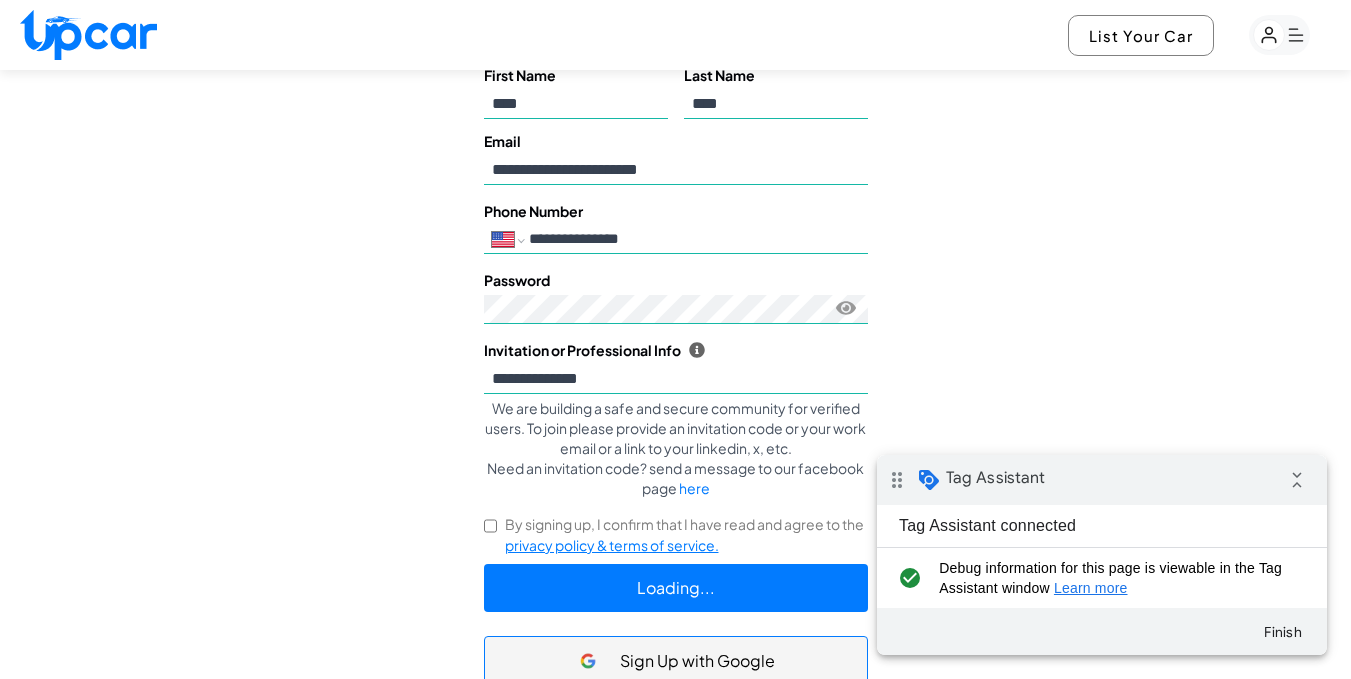 select on "********" 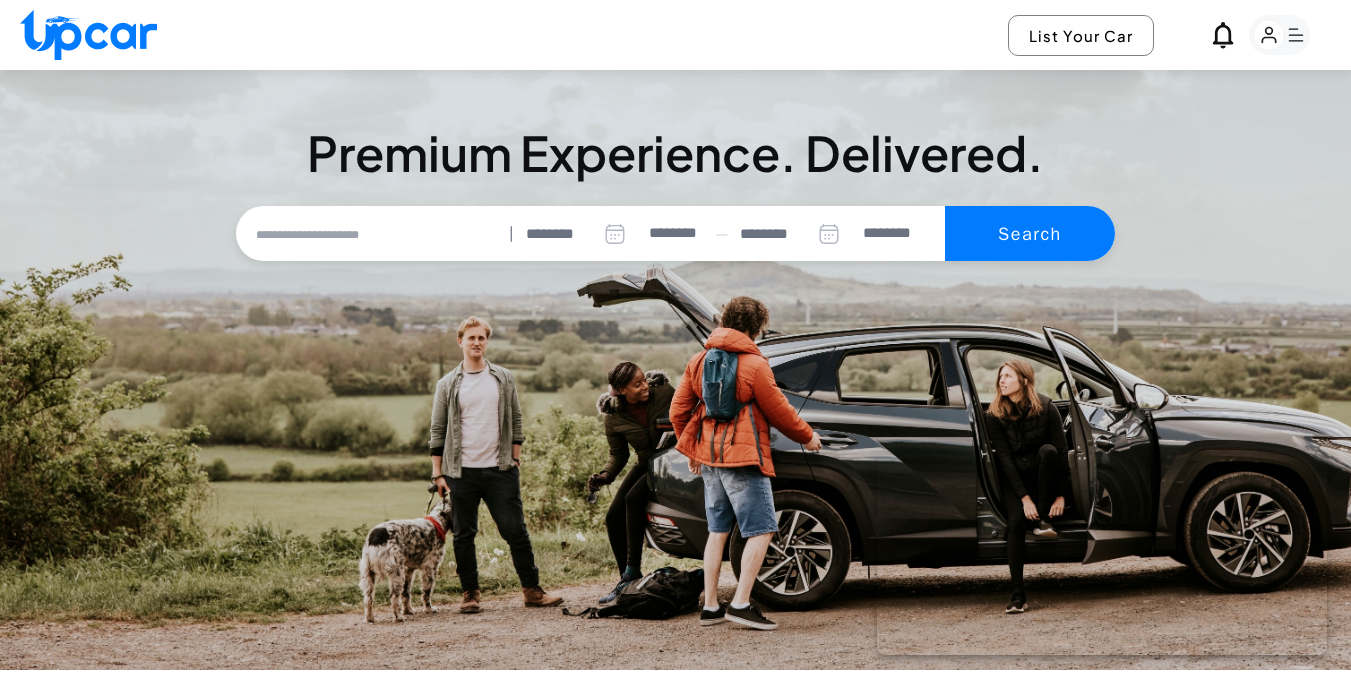 select on "********" 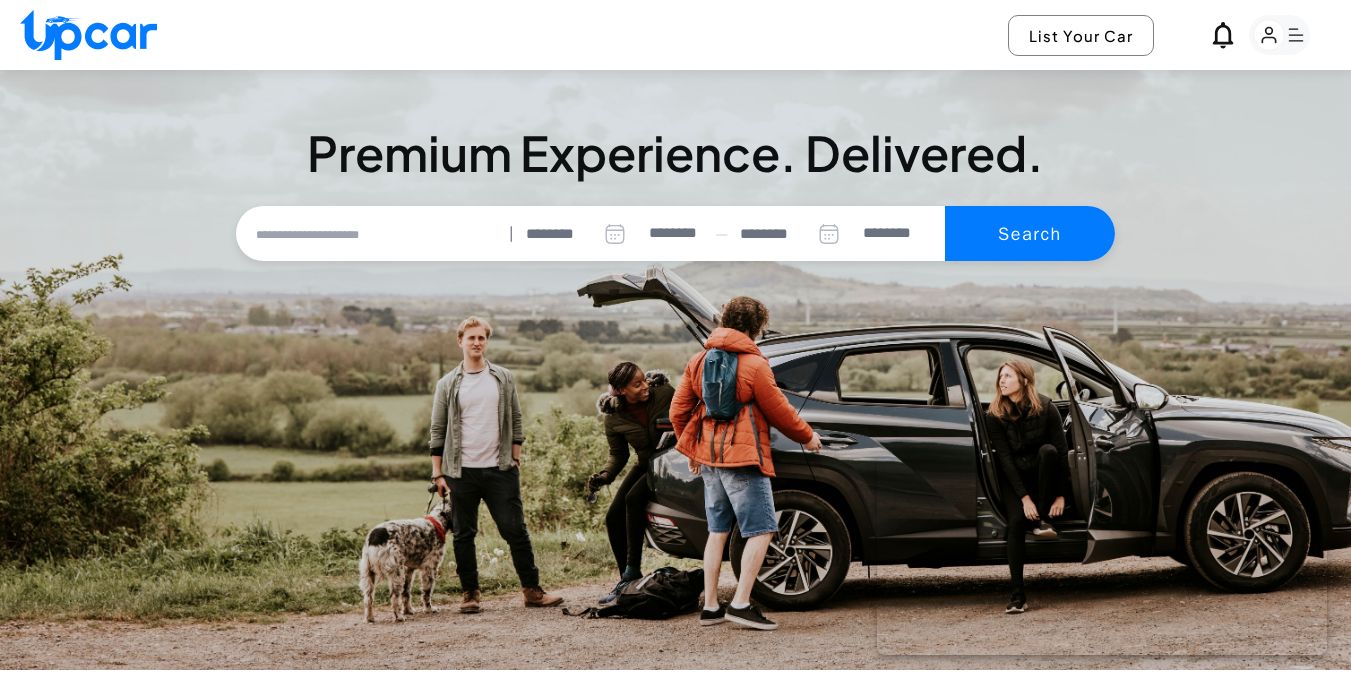 scroll, scrollTop: 0, scrollLeft: 0, axis: both 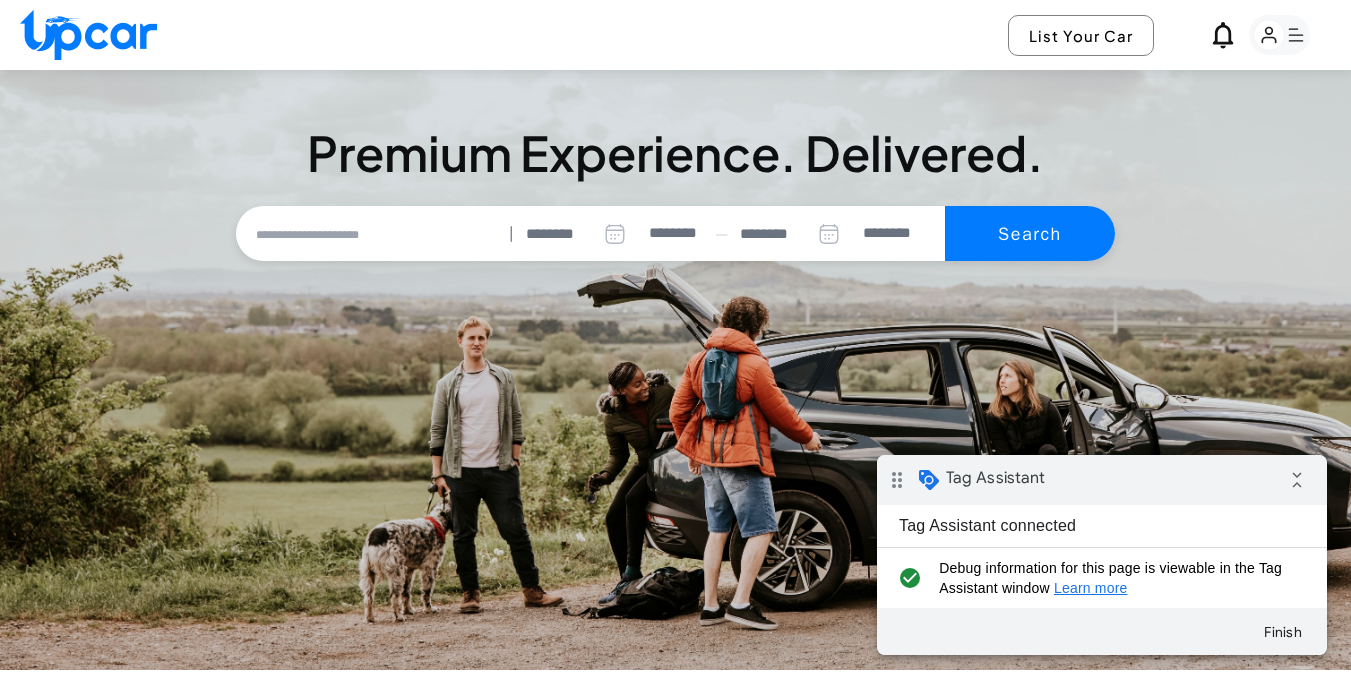 click 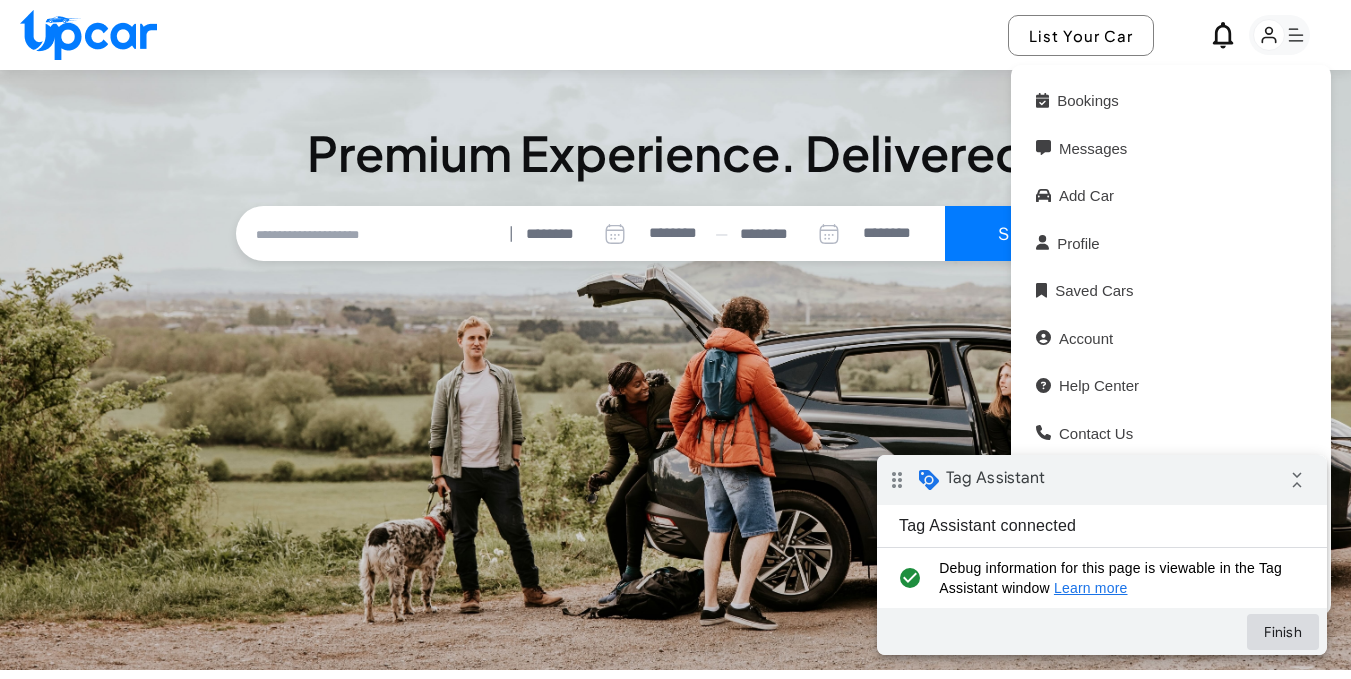 click on "Finish" at bounding box center [1283, 632] 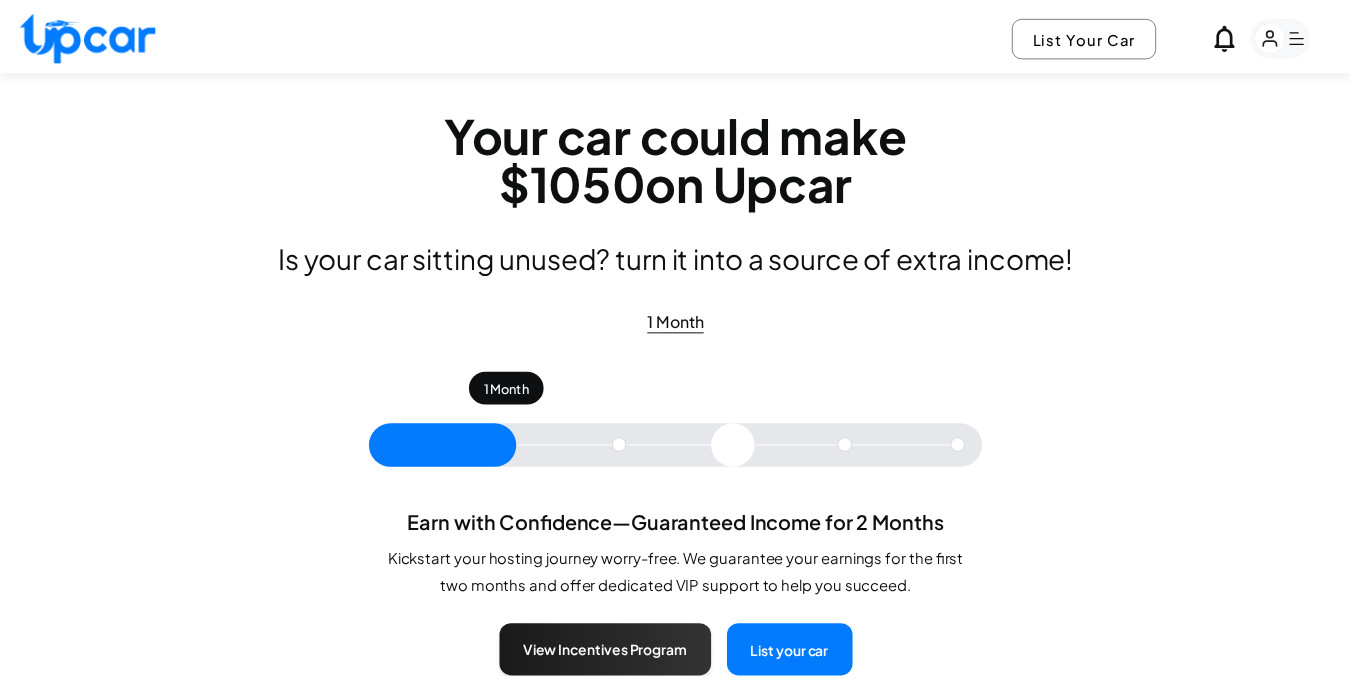 scroll, scrollTop: 2543, scrollLeft: 0, axis: vertical 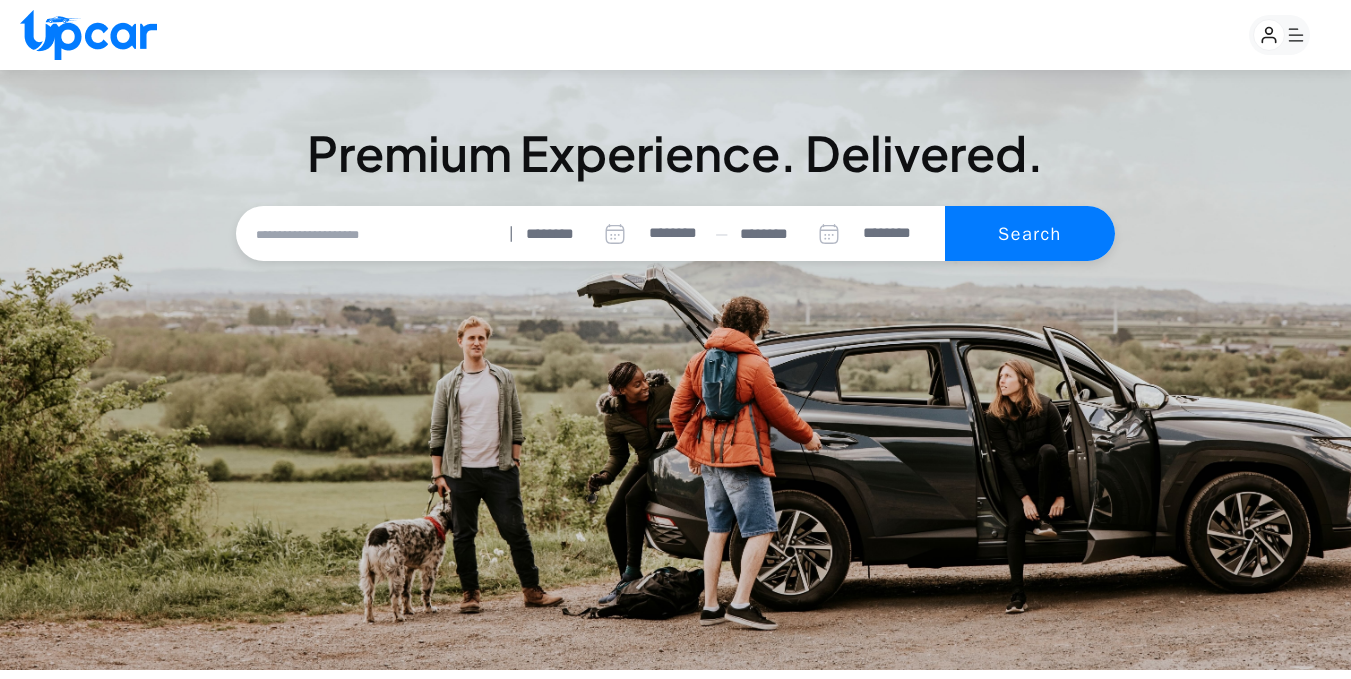 select on "********" 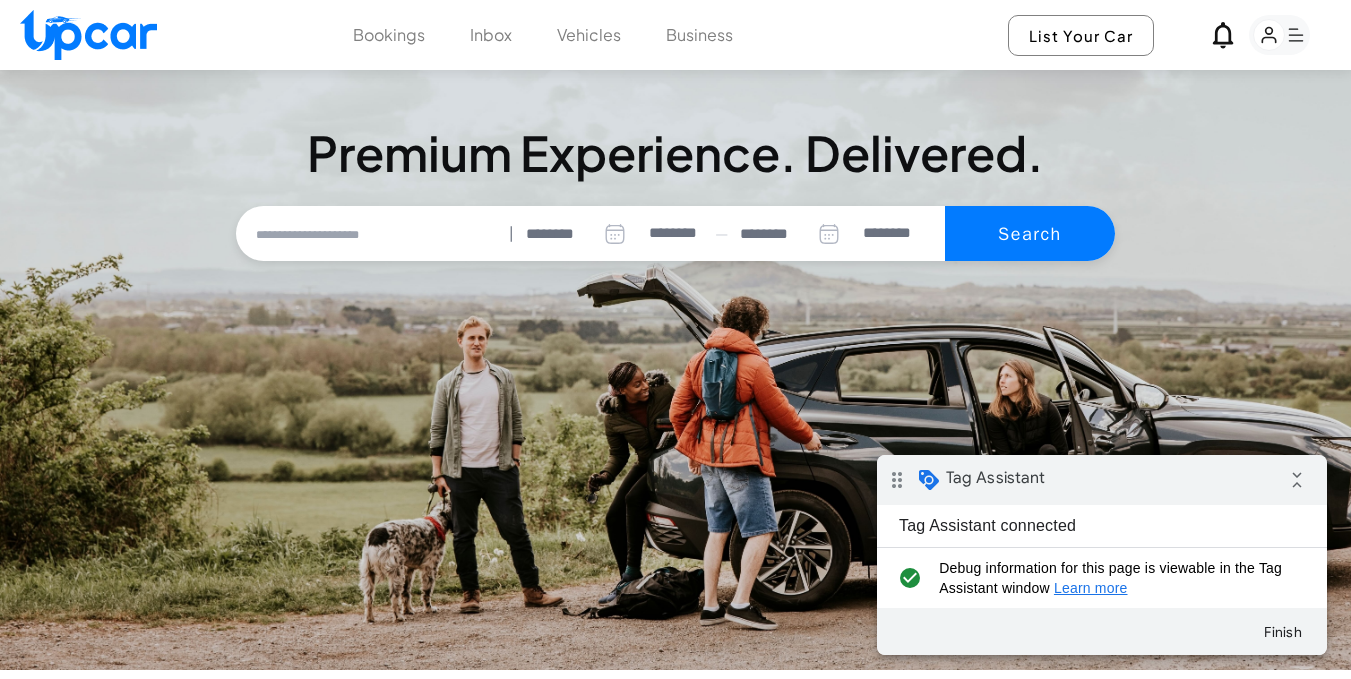 scroll, scrollTop: 0, scrollLeft: 0, axis: both 